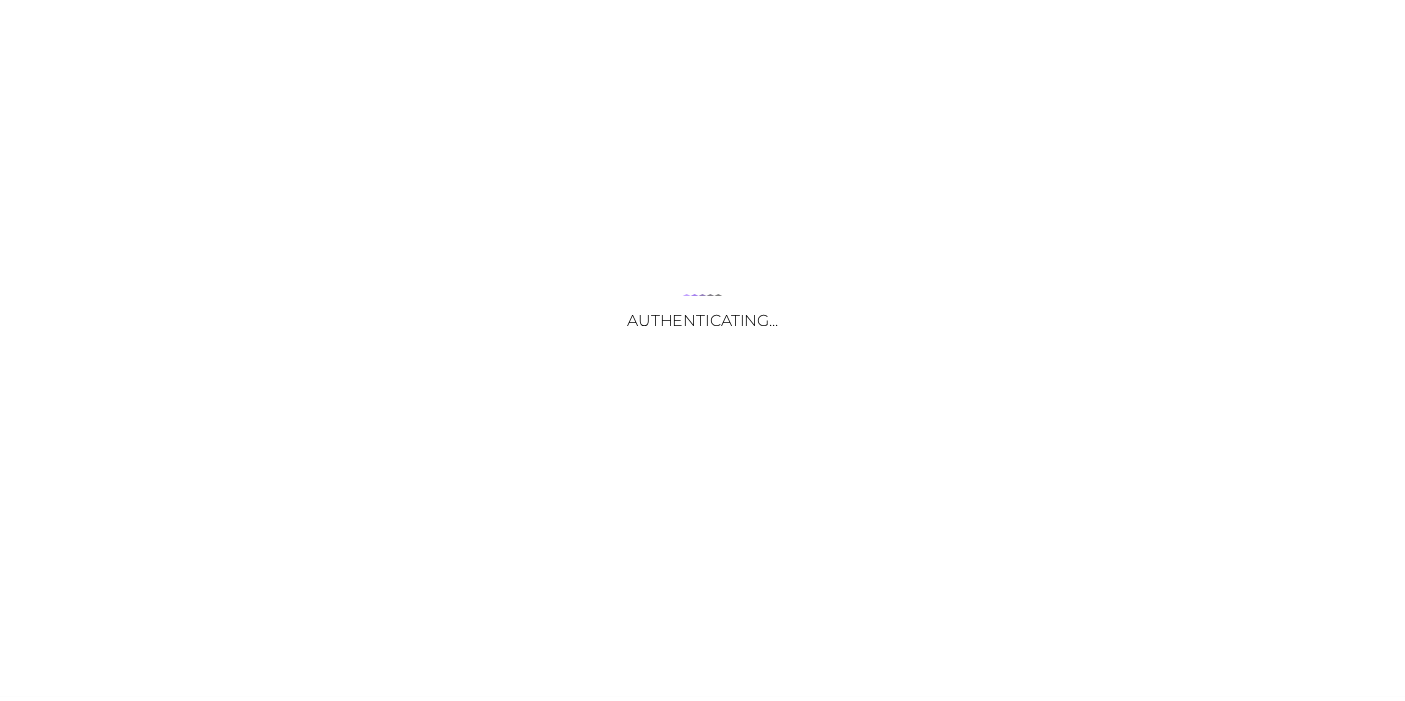 scroll, scrollTop: 0, scrollLeft: 0, axis: both 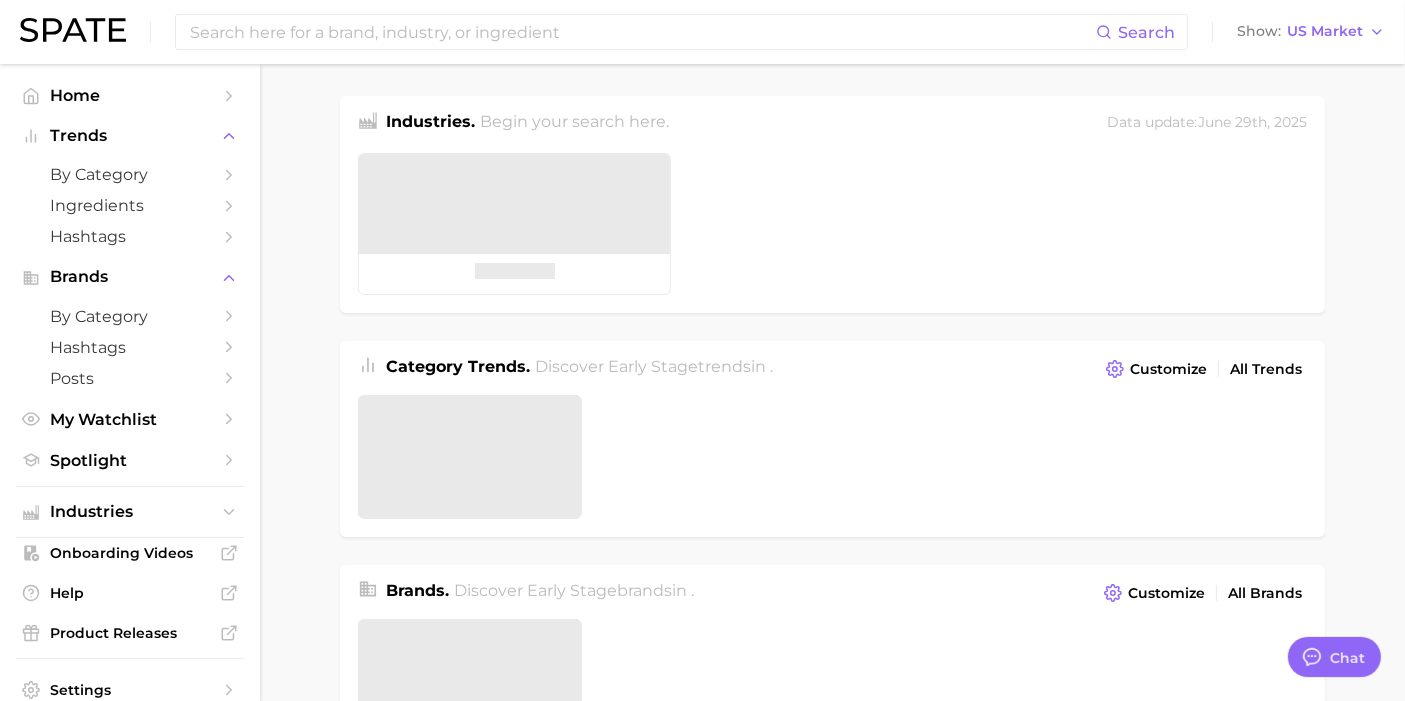 type on "x" 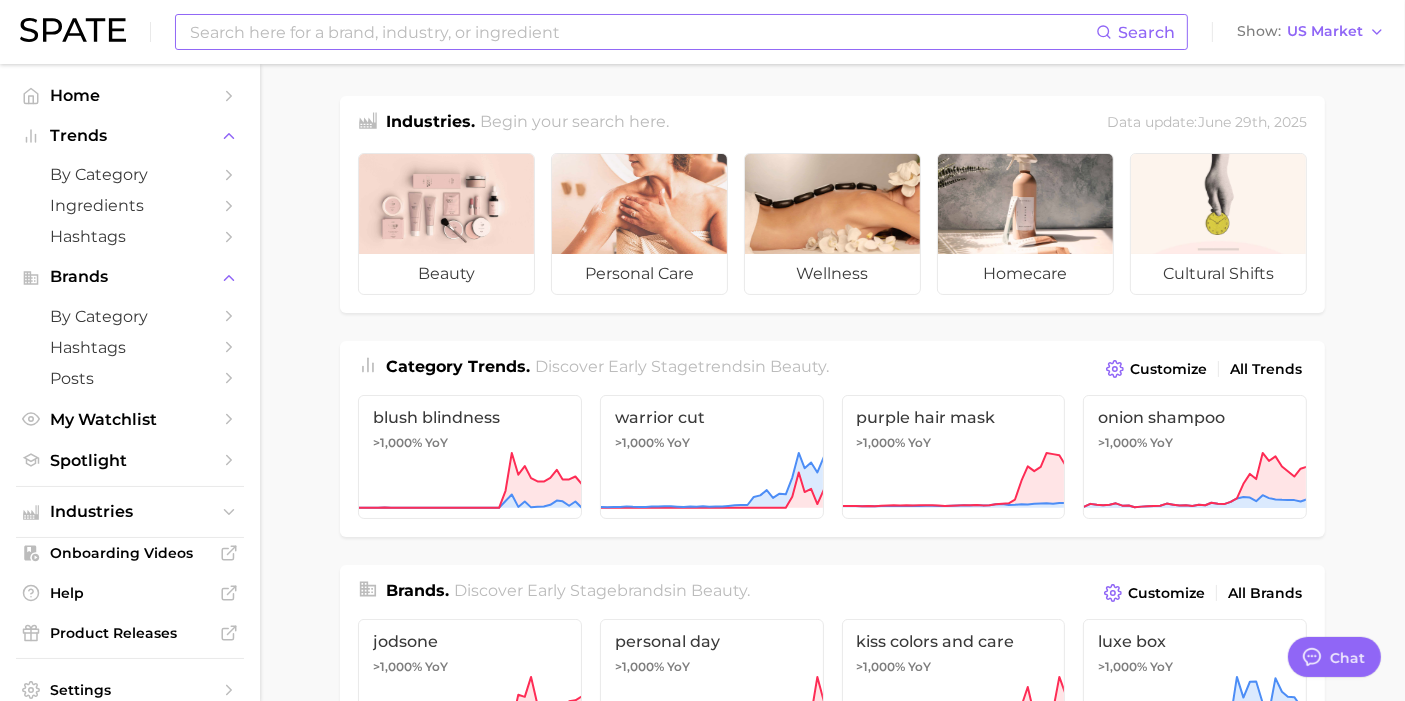 click at bounding box center (642, 32) 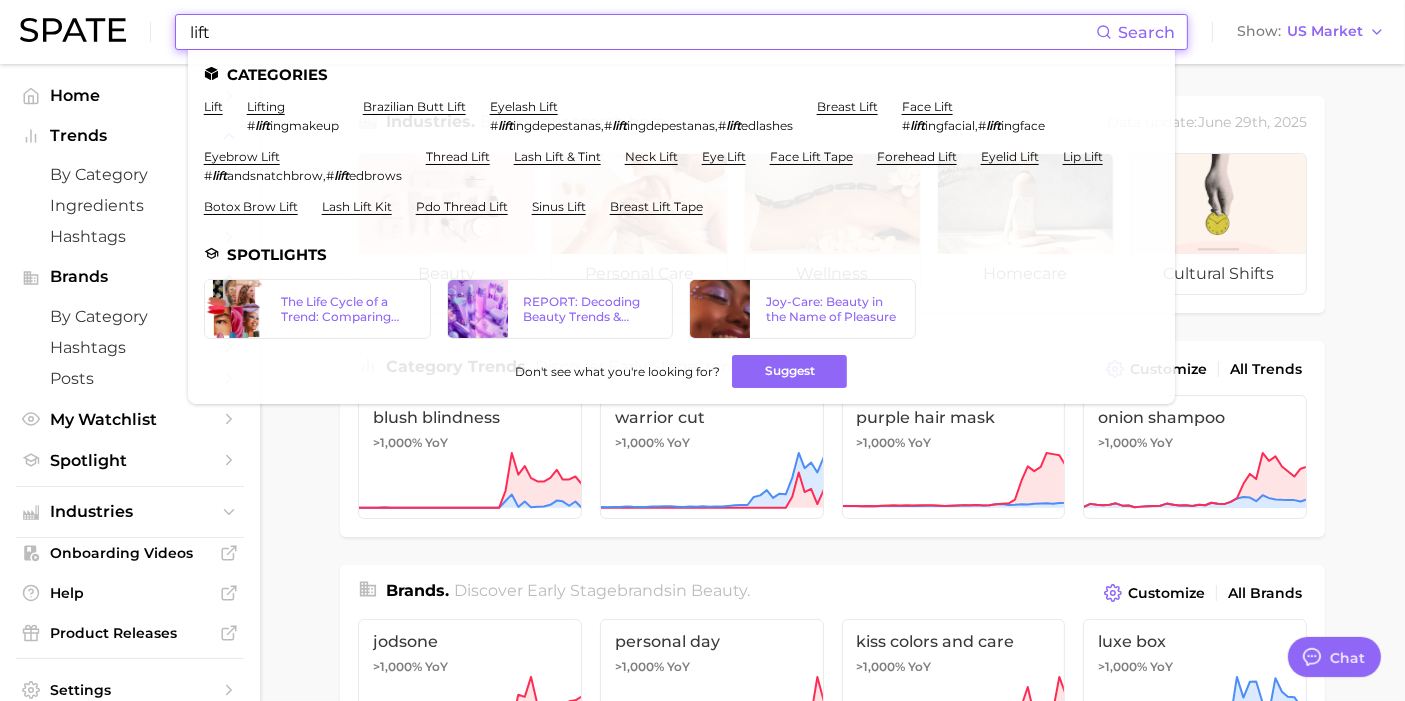 click on "lift" at bounding box center [642, 32] 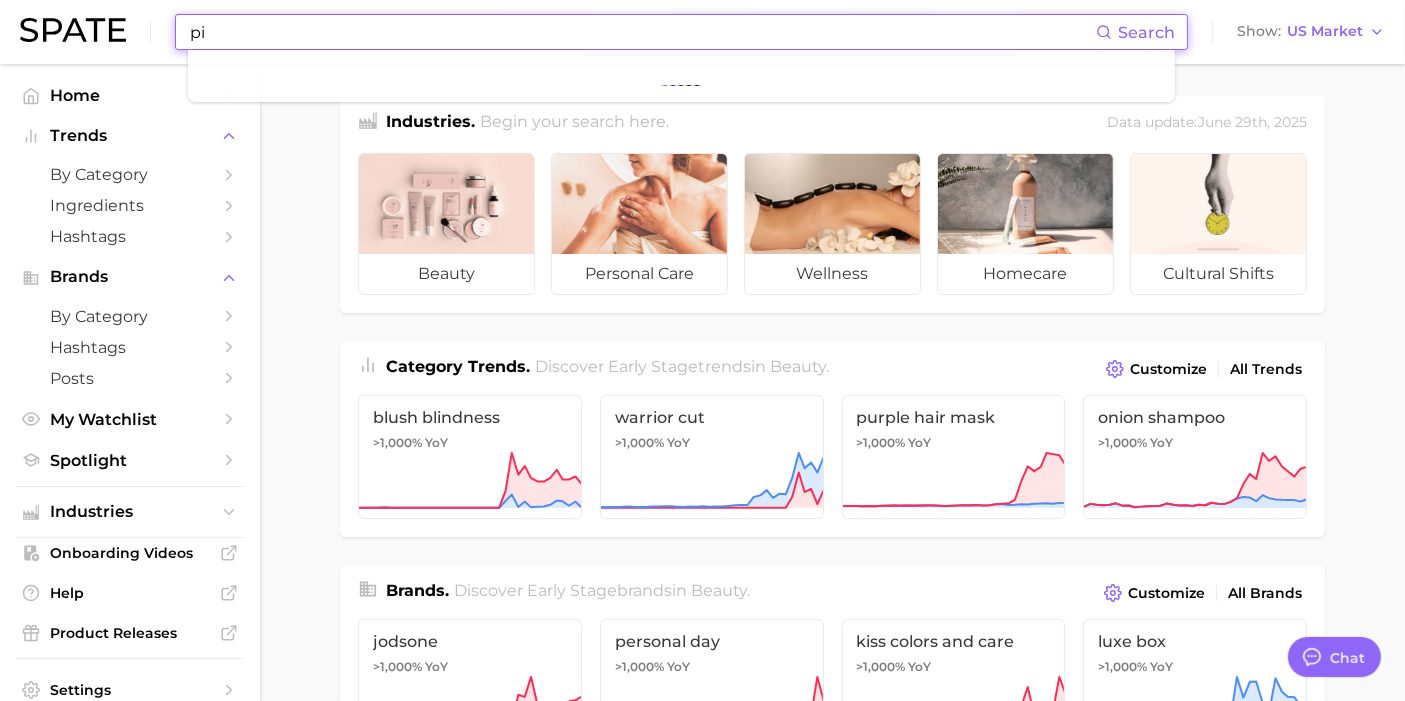 type on "p" 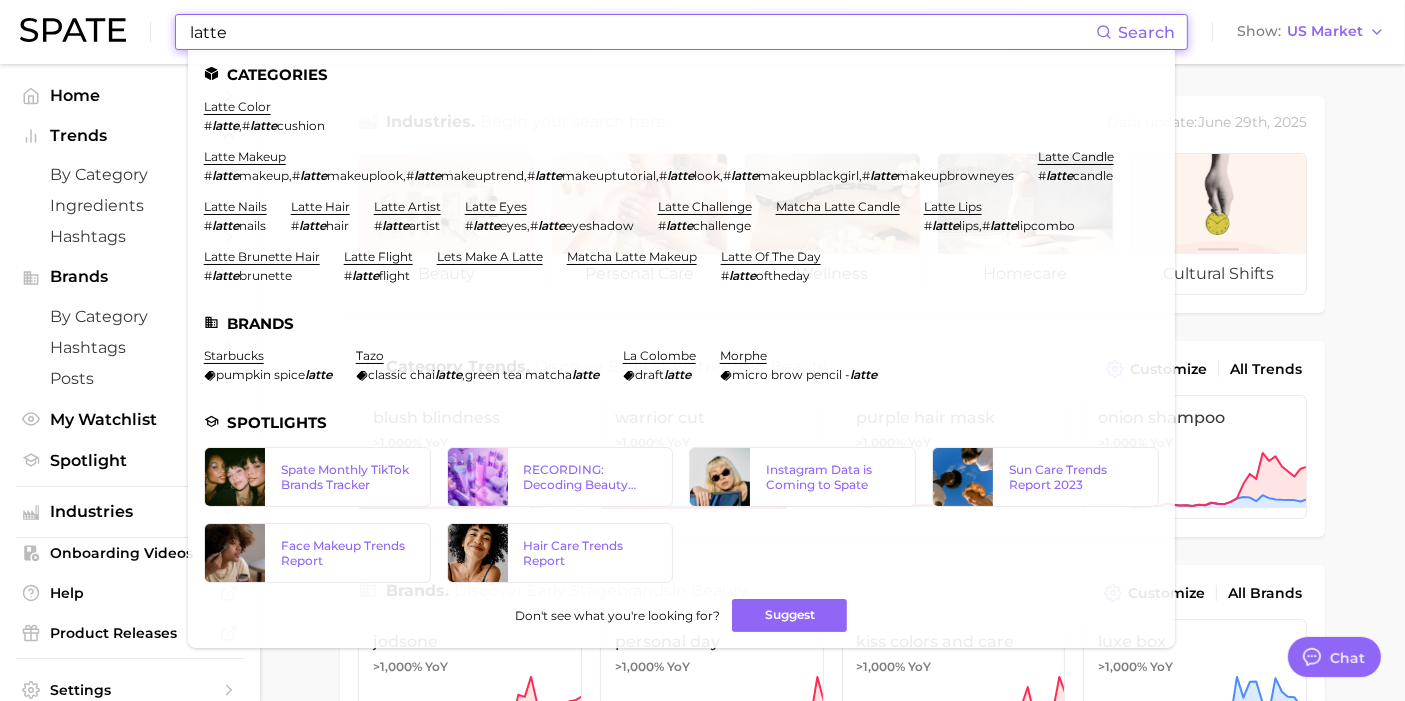 drag, startPoint x: 260, startPoint y: 42, endPoint x: 162, endPoint y: 48, distance: 98.1835 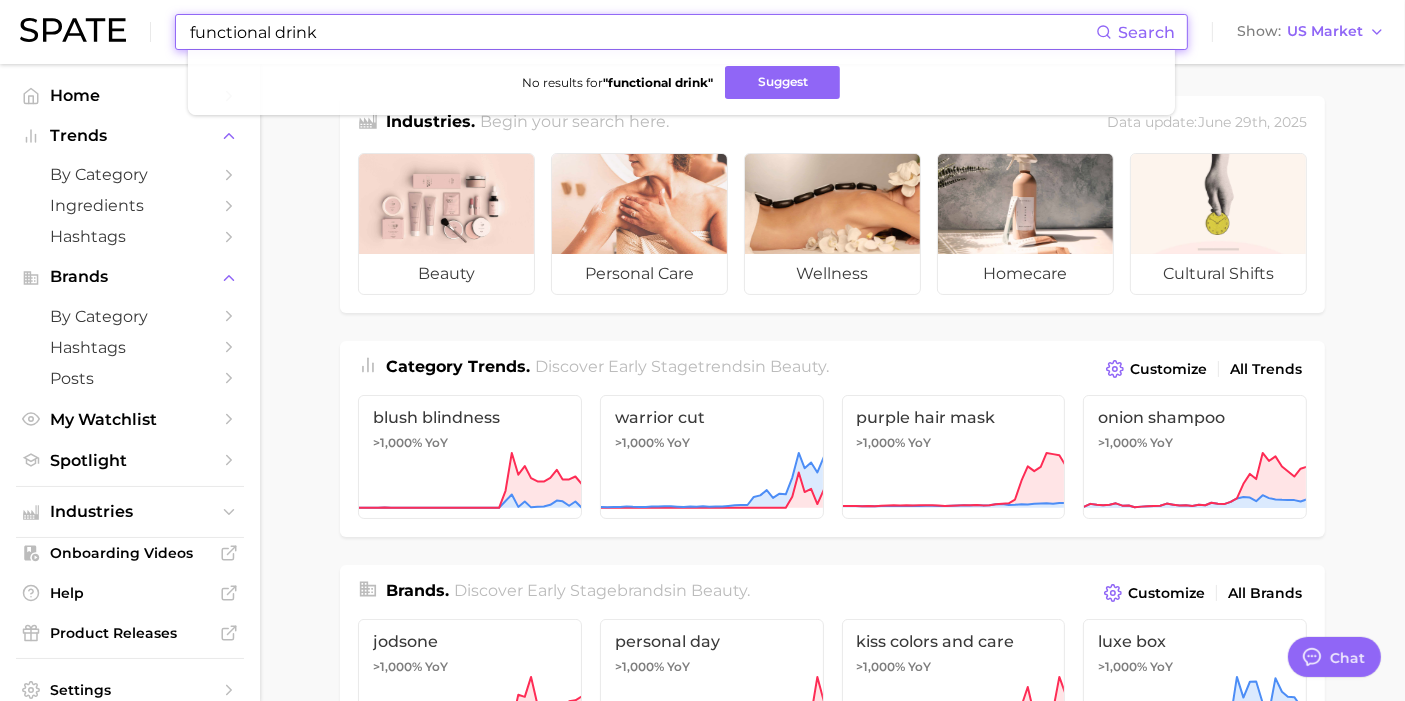 click on "functional drink" at bounding box center [642, 32] 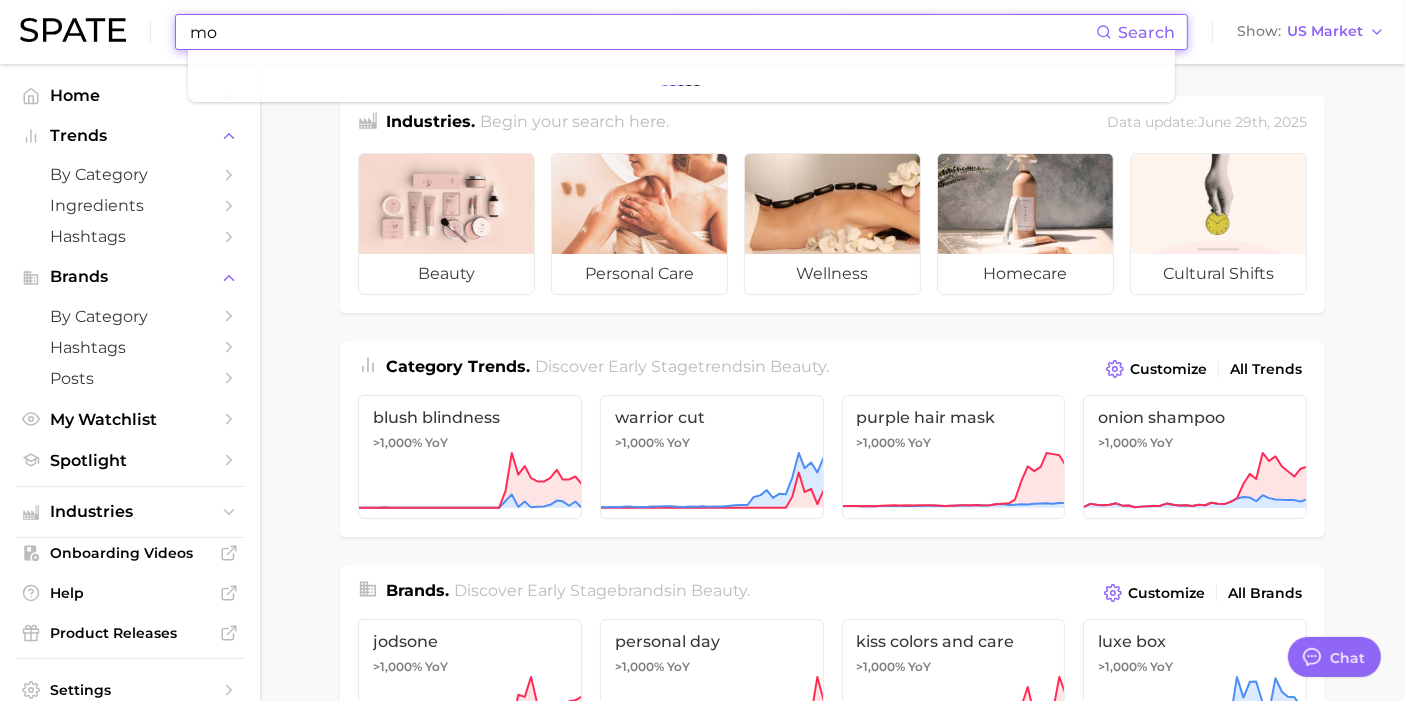 type on "m" 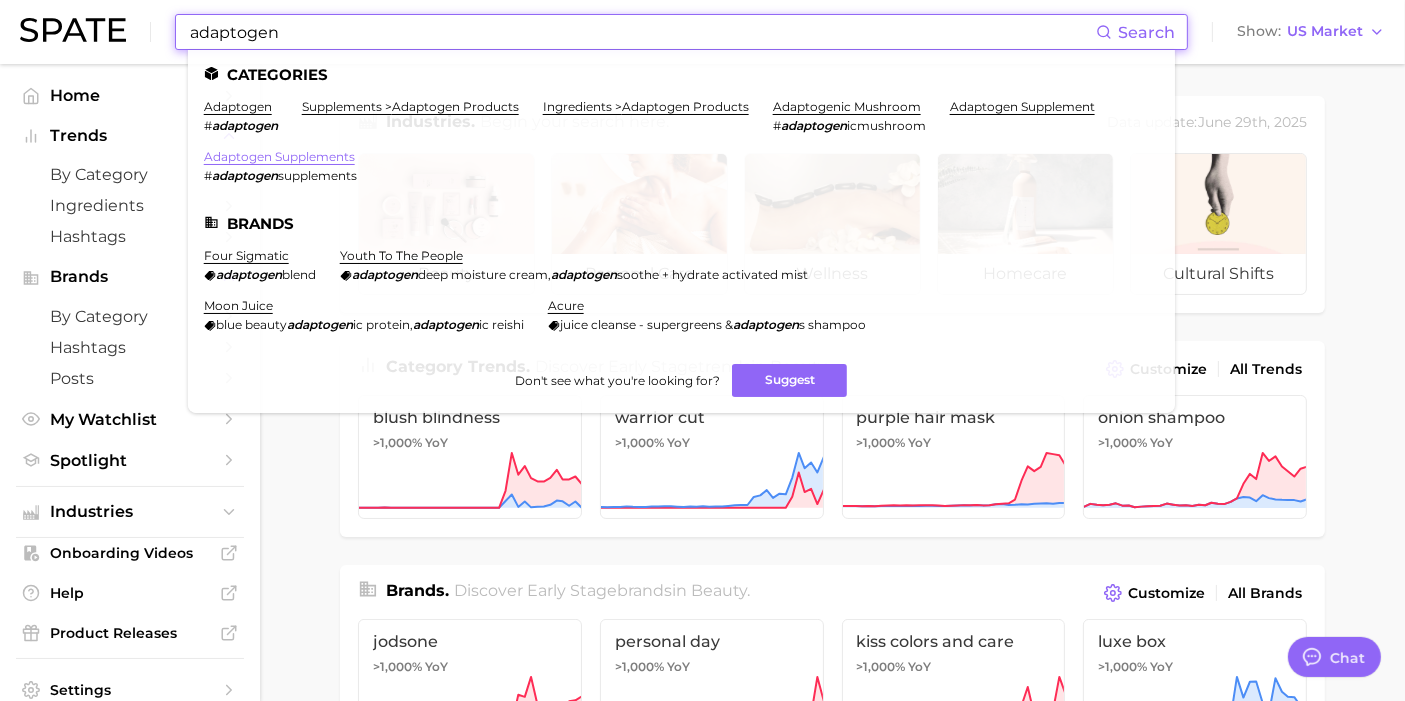type on "adaptogen" 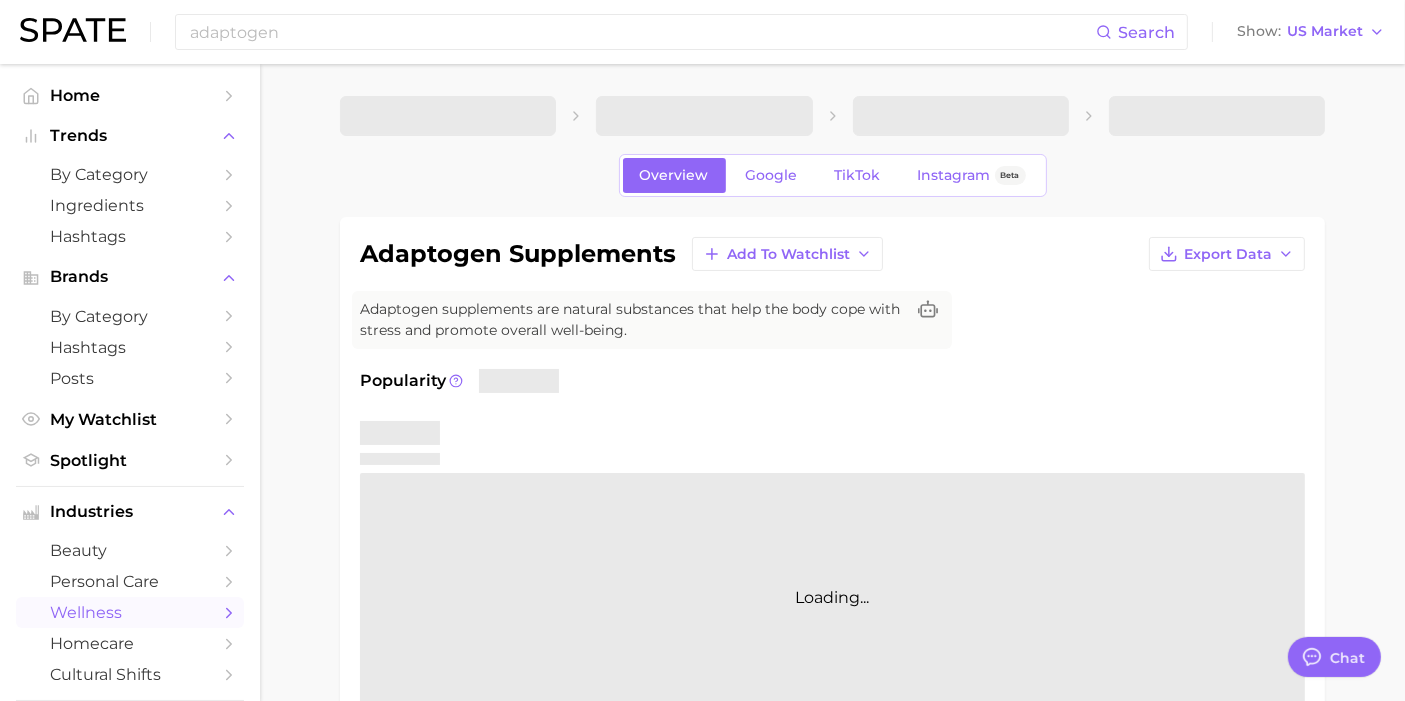 type on "x" 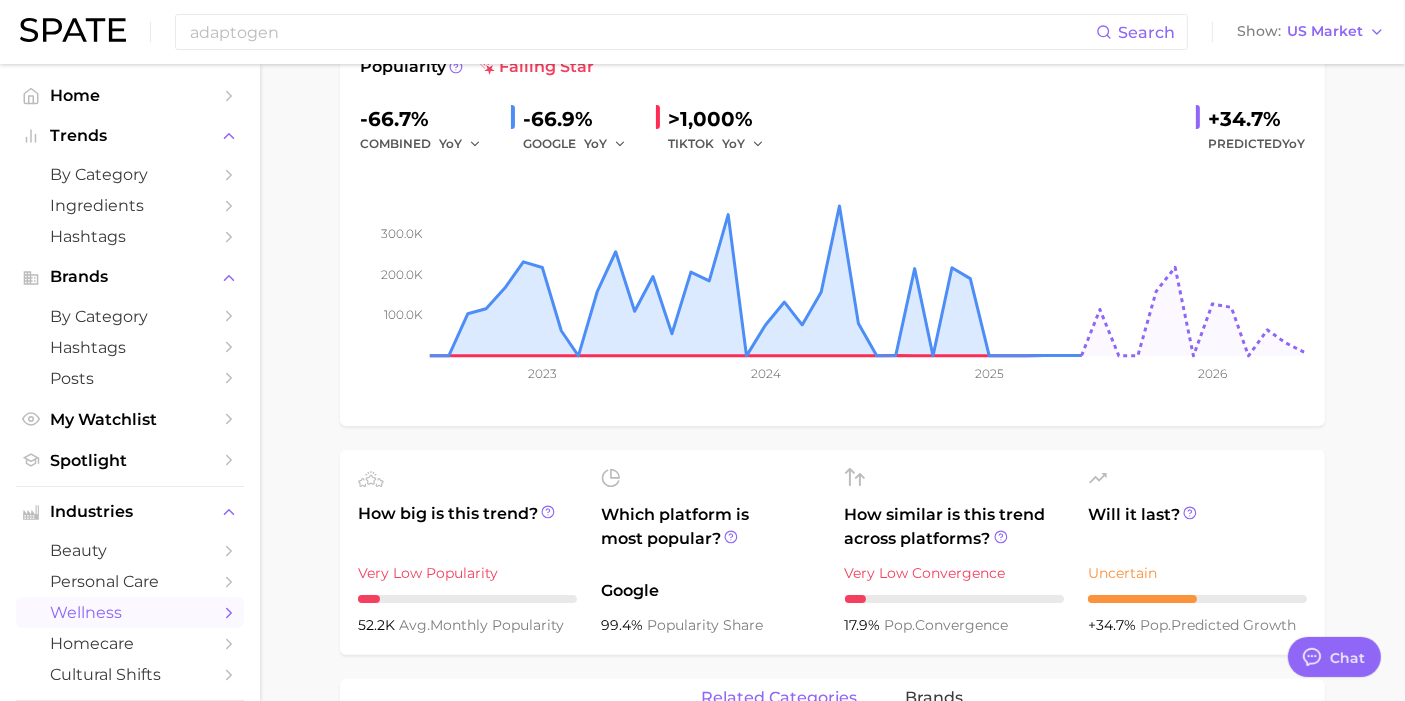 scroll, scrollTop: 0, scrollLeft: 0, axis: both 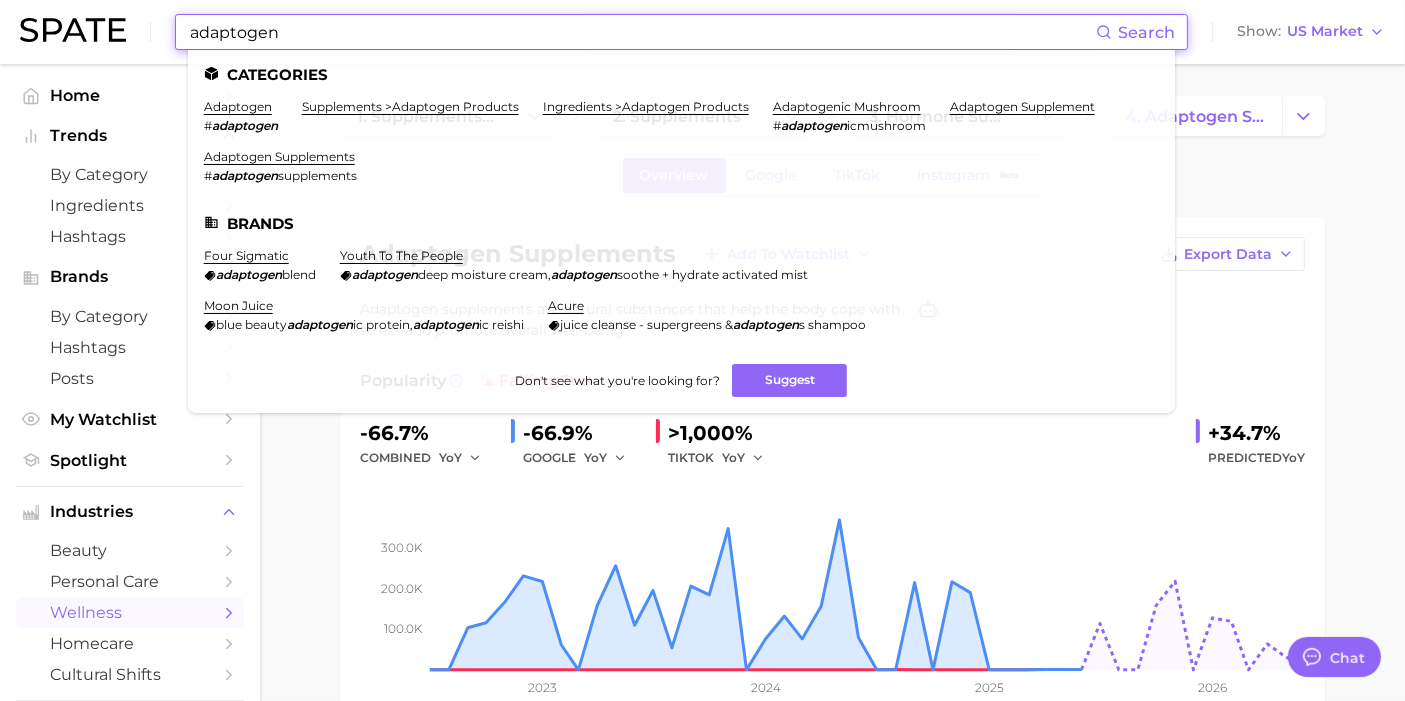 click on "adaptogen" at bounding box center [642, 32] 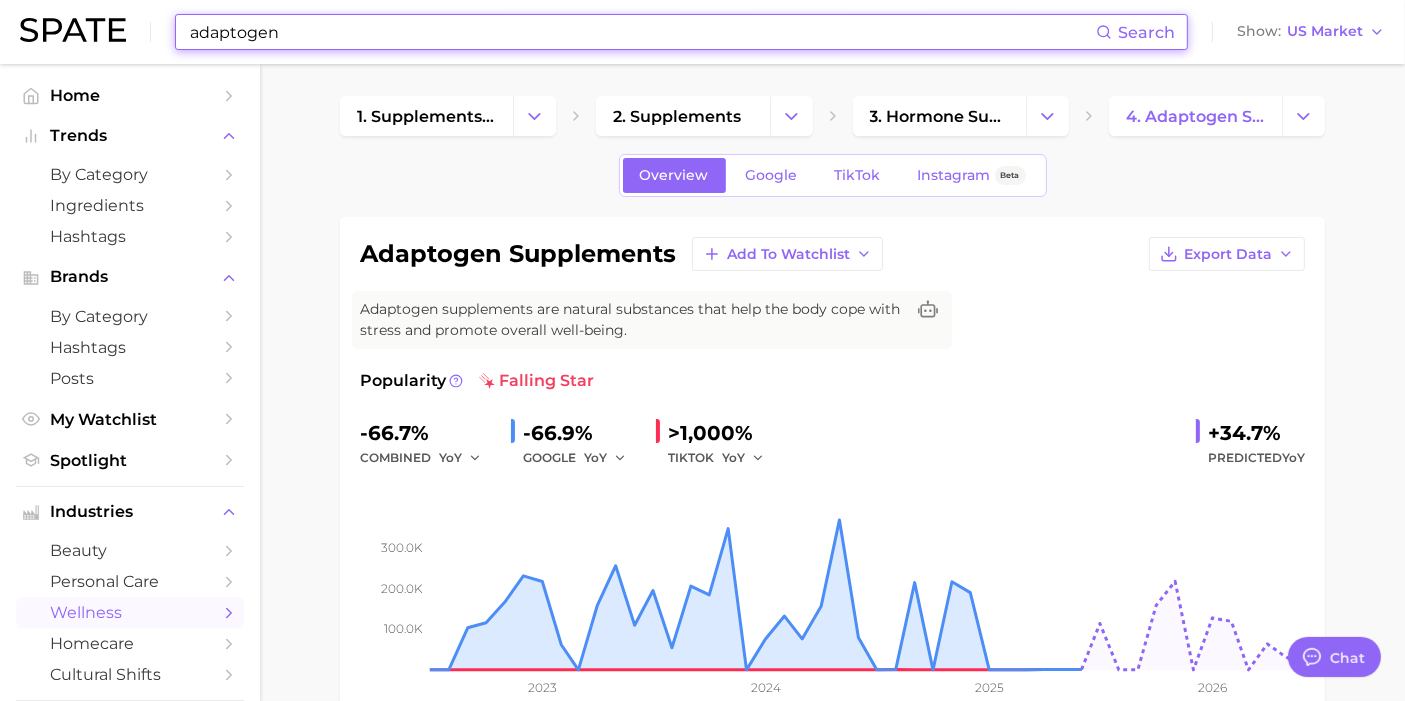 click on "adaptogen" at bounding box center (642, 32) 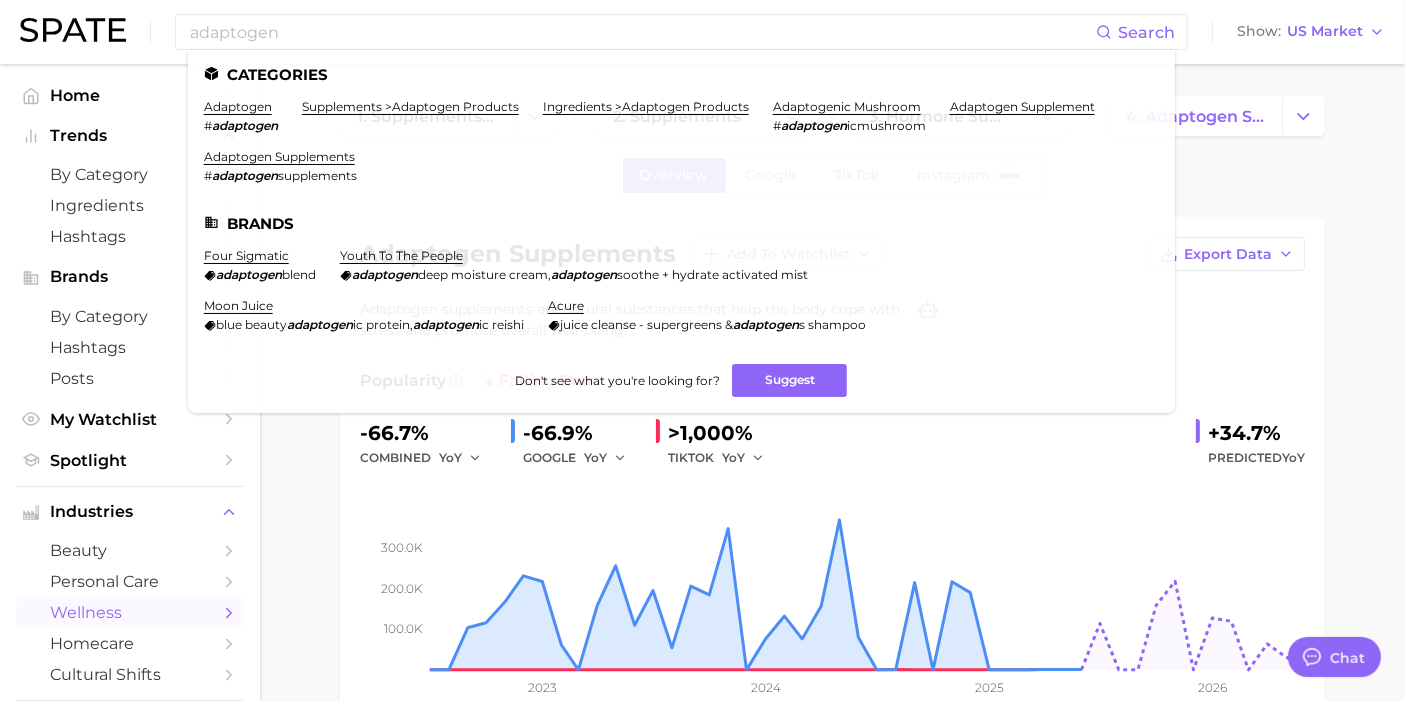 click on "1. supplements & ingestibles 2. supplements 3. hormone supplements 4. adaptogen supplements Overview Google TikTok Instagram Beta adaptogen supplements Add to Watchlist Export Data Adaptogen supplements are natural substances that help the body cope with stress and promote overall well-being. Popularity falling star -66.7% combined YoY -66.9% GOOGLE YoY >1,000% TIKTOK YoY +34.7% Predicted  YoY [NUMBER] [NUMBER] [NUMBER] 2023 2024 2025 2026 How big is this trend? Very Low Popularity [NUMBER] avg.  monthly popularity Which platform is most popular? Google 99.4% popularity share How similar is this trend across platforms? Very Low Convergence 17.9% pop.  convergence Will it last? Uncertain +34.7% pop.  predicted growth related categories brands Related Categories 31  total What are consumers viewing alongside  adaptogen supplements ? Export Data Filters ingredients   [NUMBER] product format   [NUMBER] questions   [NUMBER] clean beauty   [NUMBER] concerns   [NUMBER] routines   [NUMBER] Columns group Popularity YoY QoQ adaptogen supplements - -" at bounding box center [832, 1069] 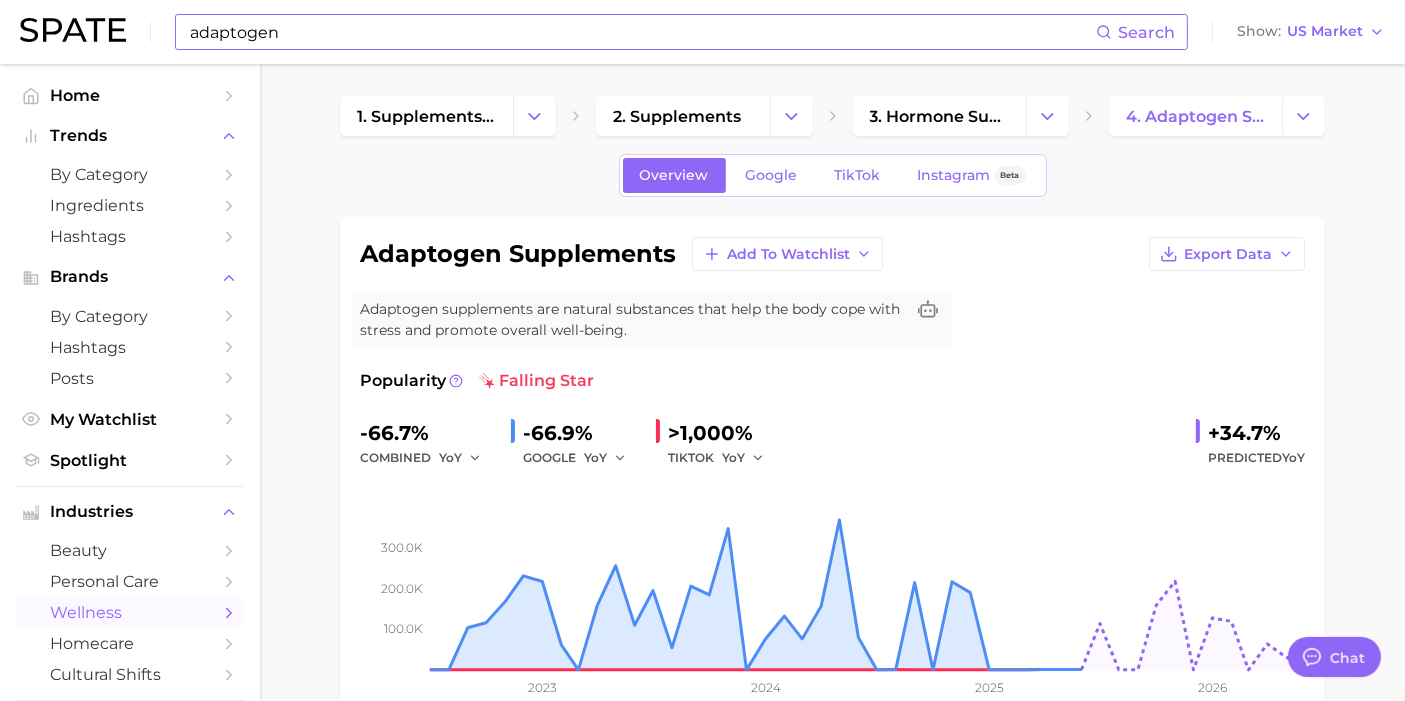 click on "adaptogen" at bounding box center [642, 32] 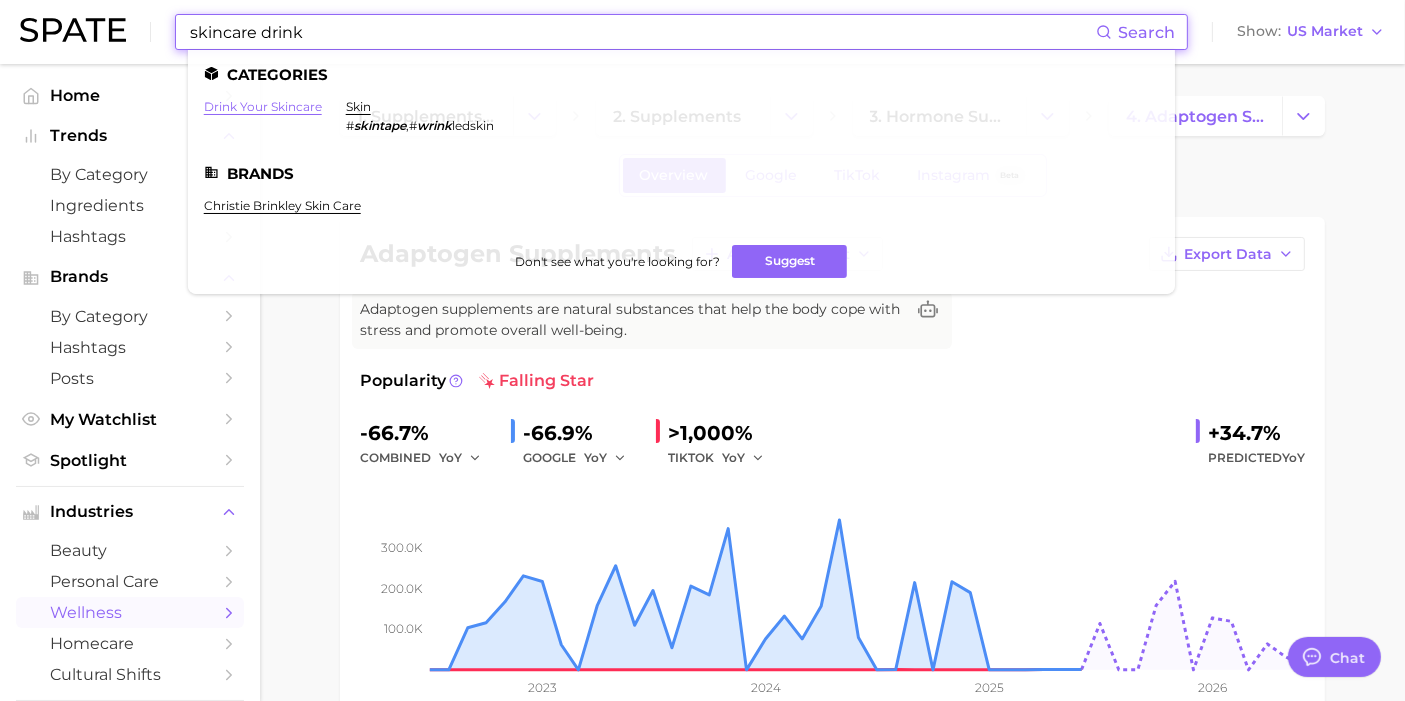 type on "skincare drink" 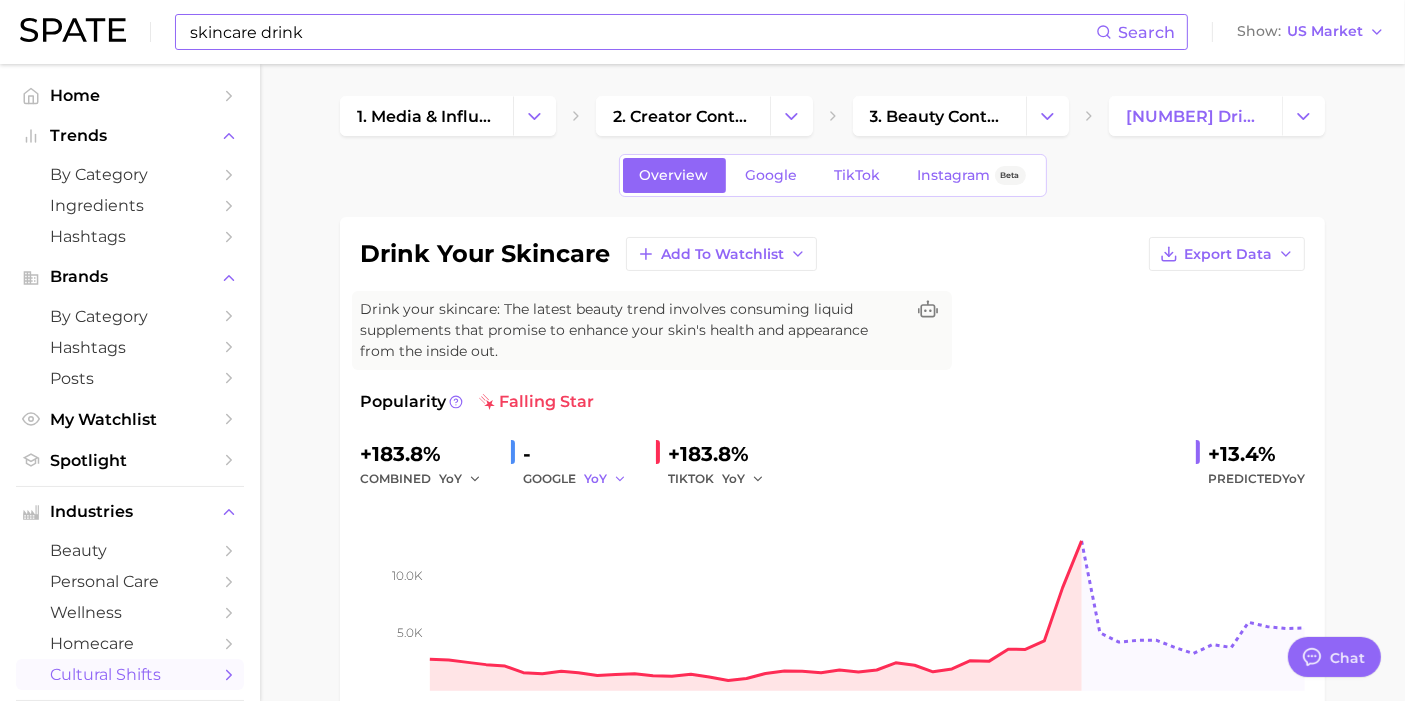 click on "YoY" at bounding box center (605, 479) 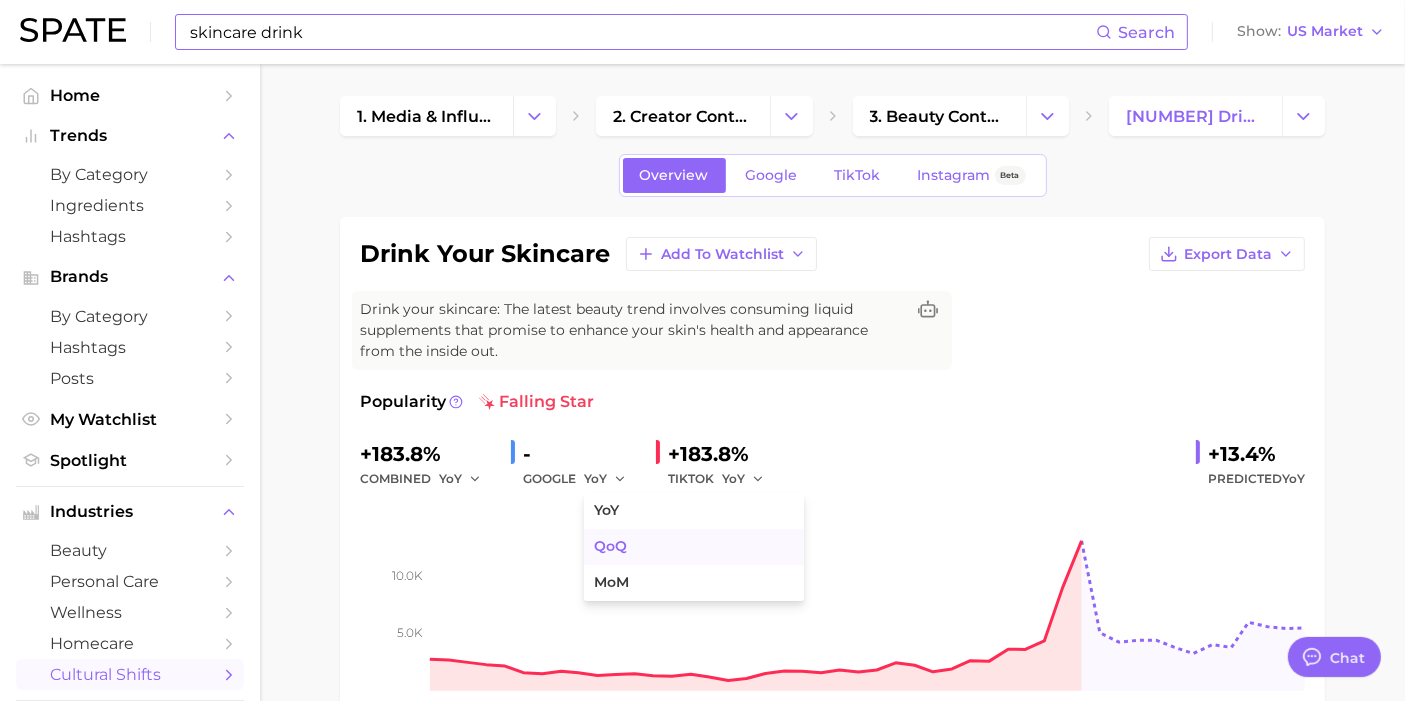 click on "QoQ" at bounding box center [694, 547] 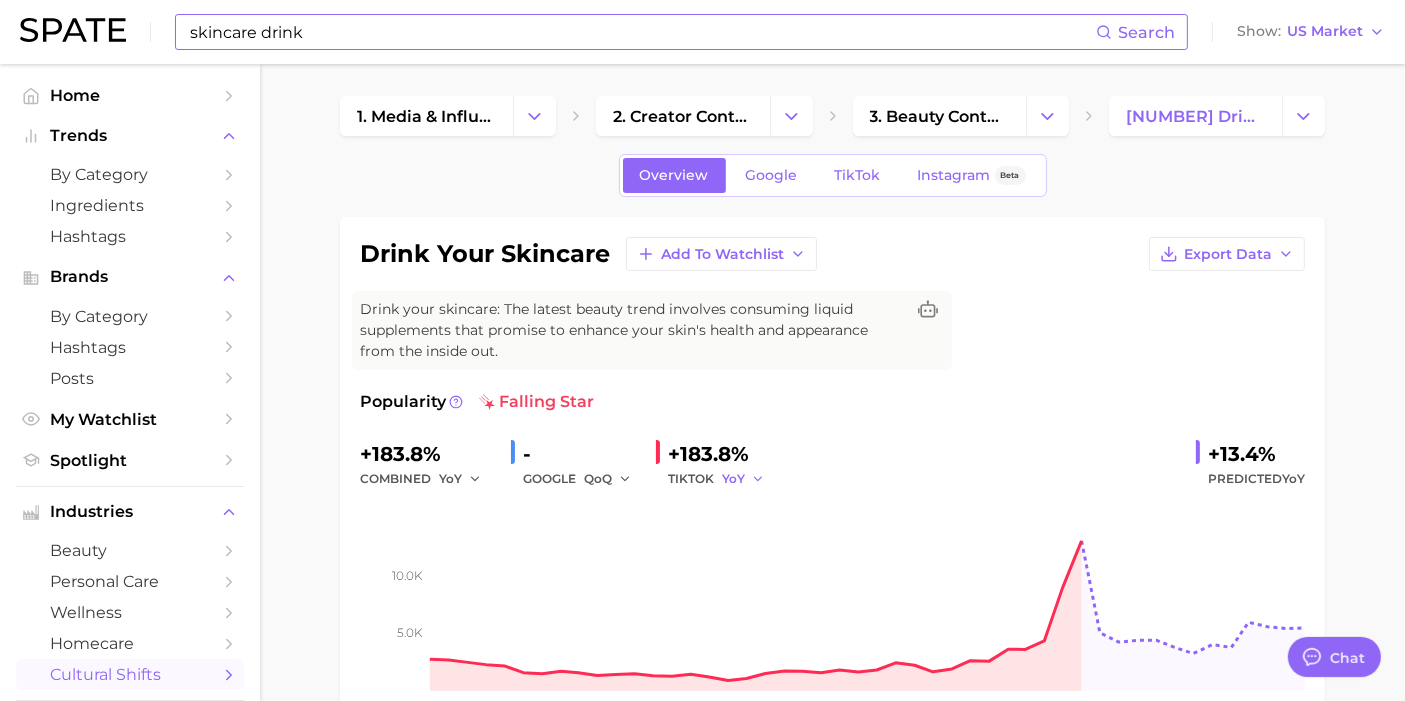 click on "YoY" at bounding box center [733, 478] 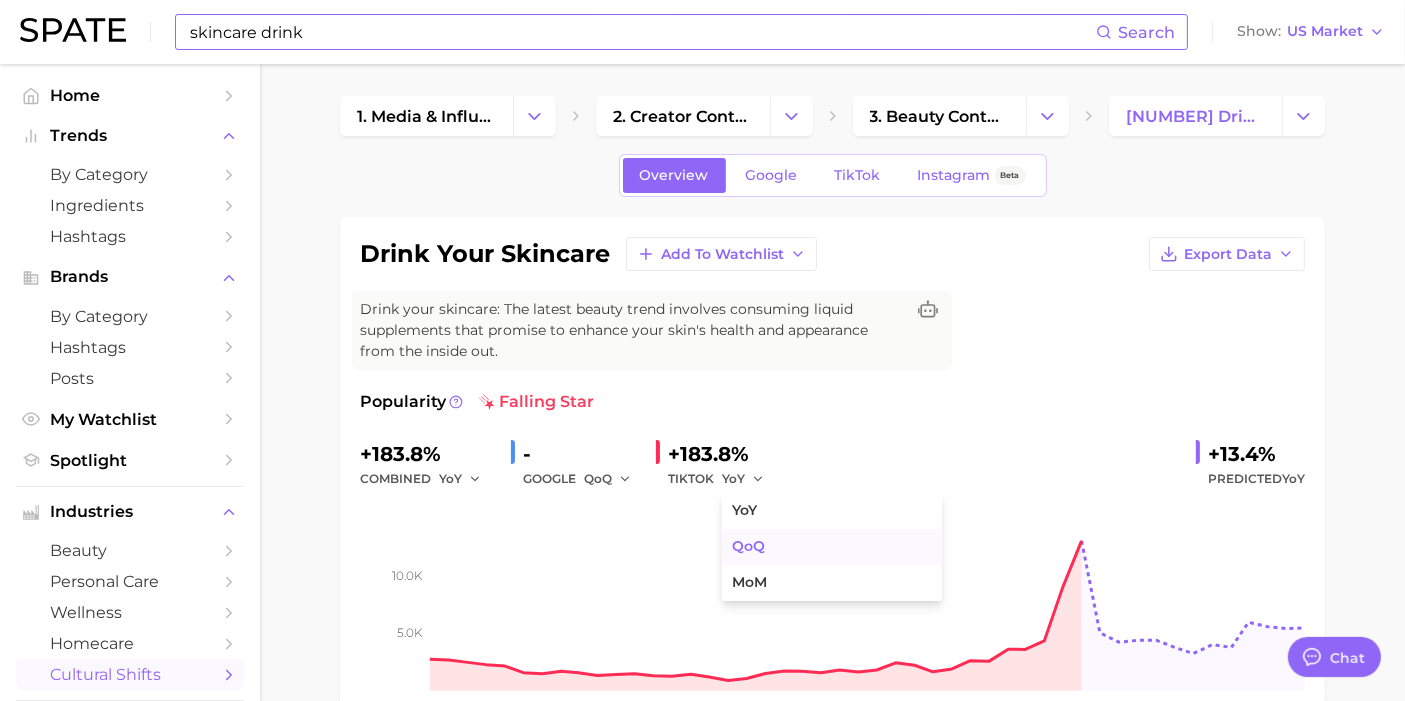 click on "QoQ" at bounding box center [748, 546] 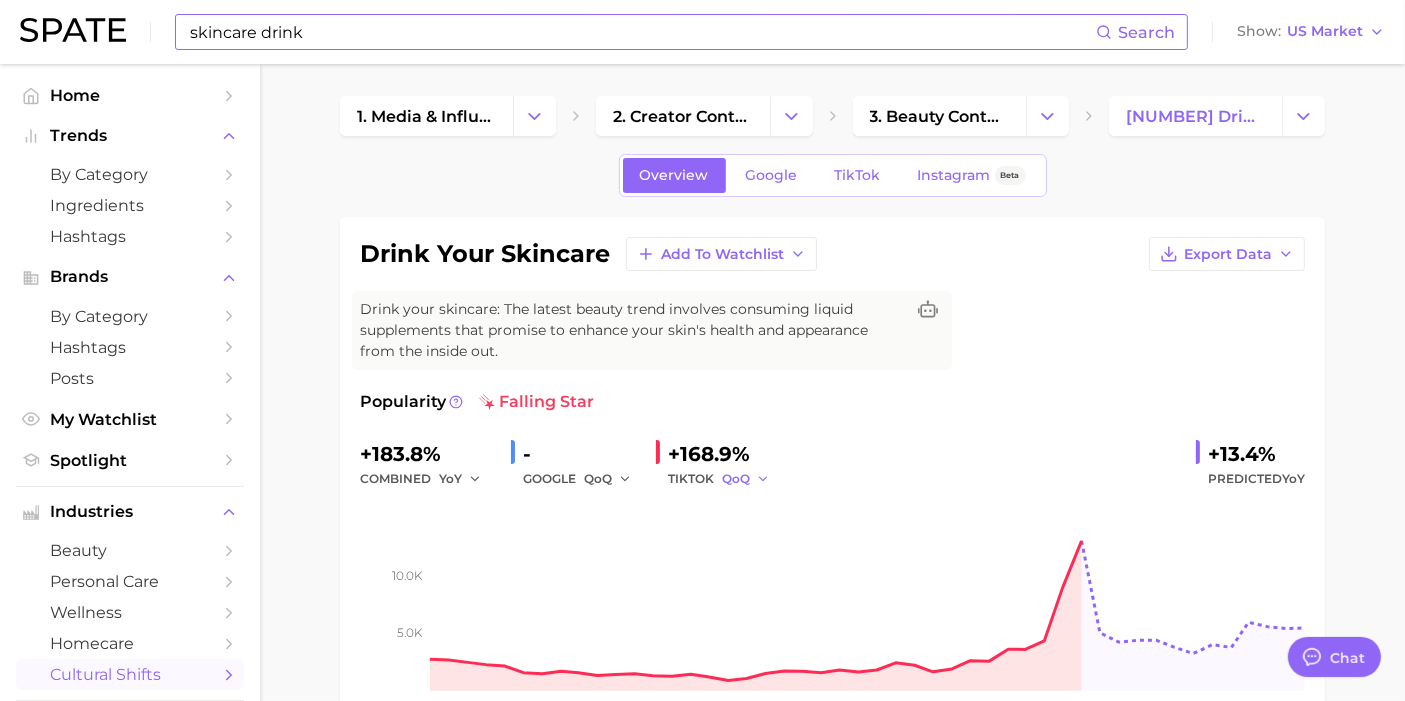click on "QoQ" at bounding box center [736, 478] 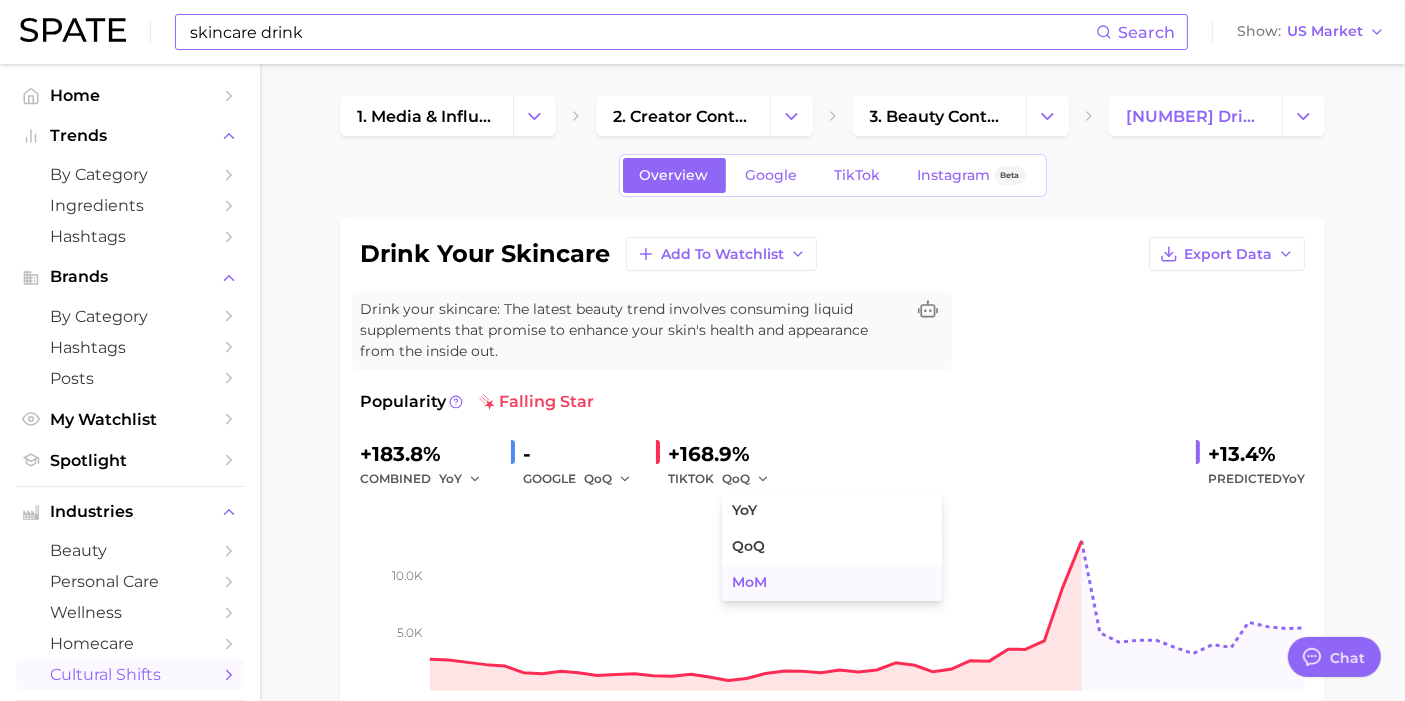 click on "MoM" at bounding box center [832, 583] 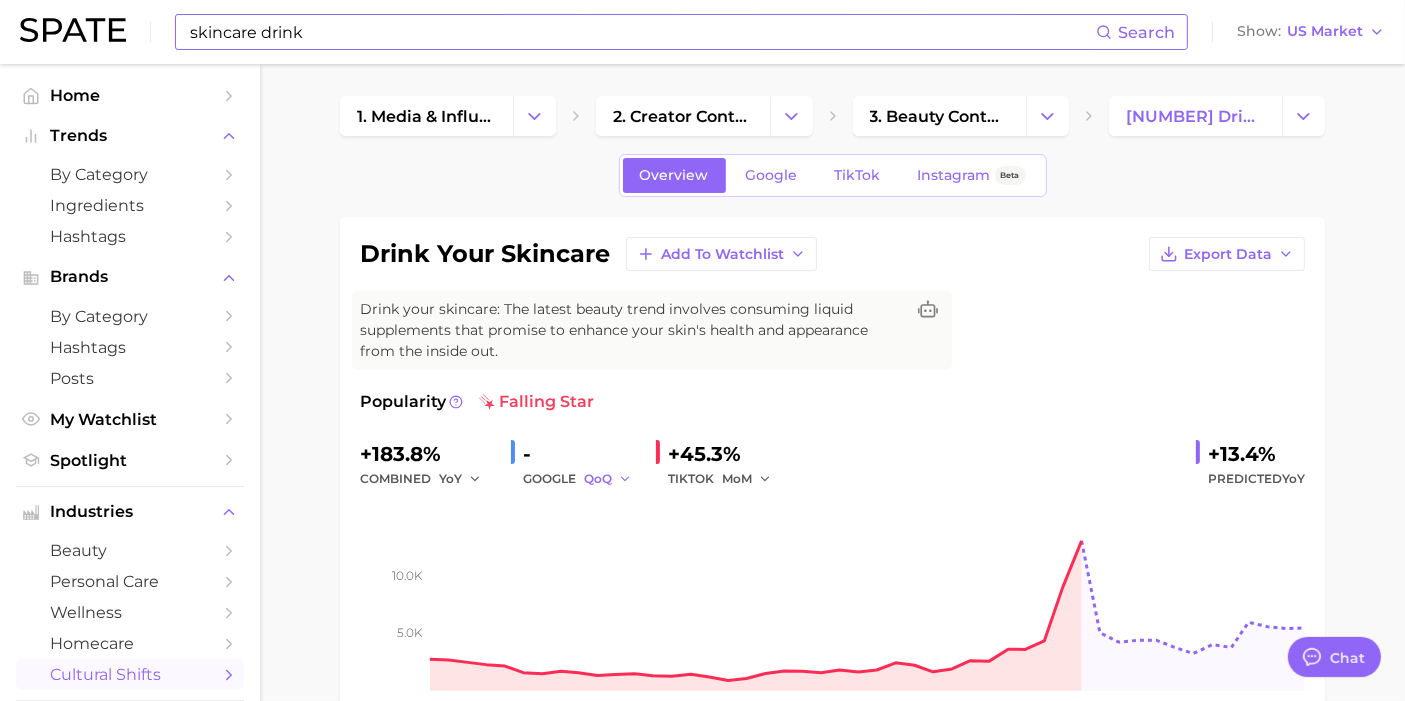 click 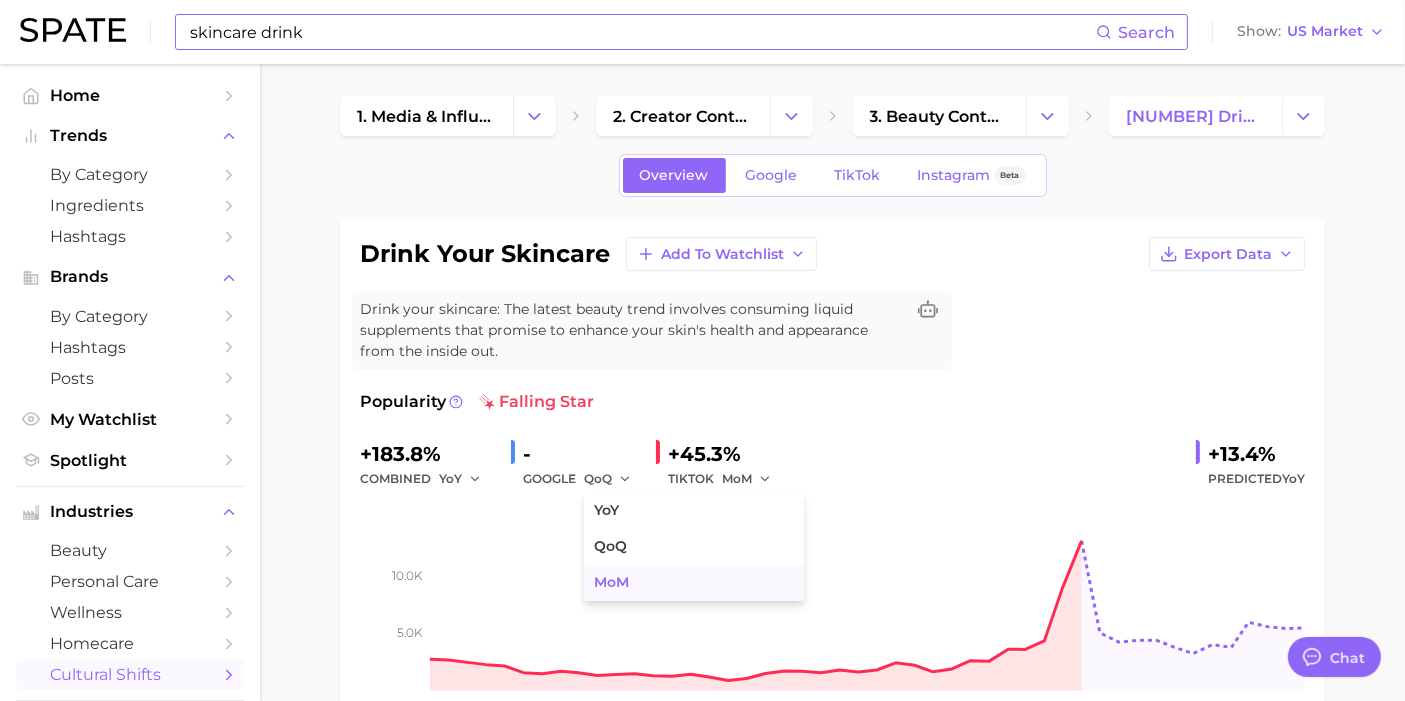 click on "MoM" at bounding box center (694, 583) 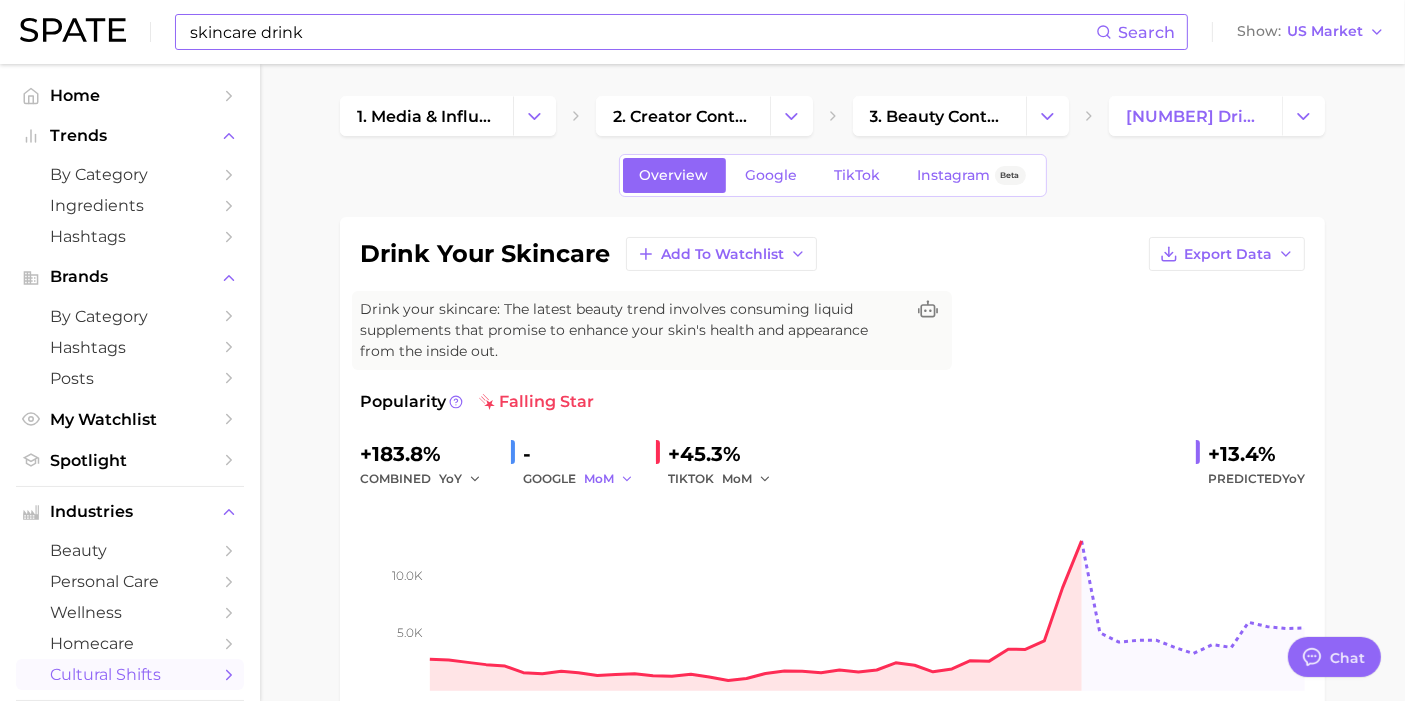 click 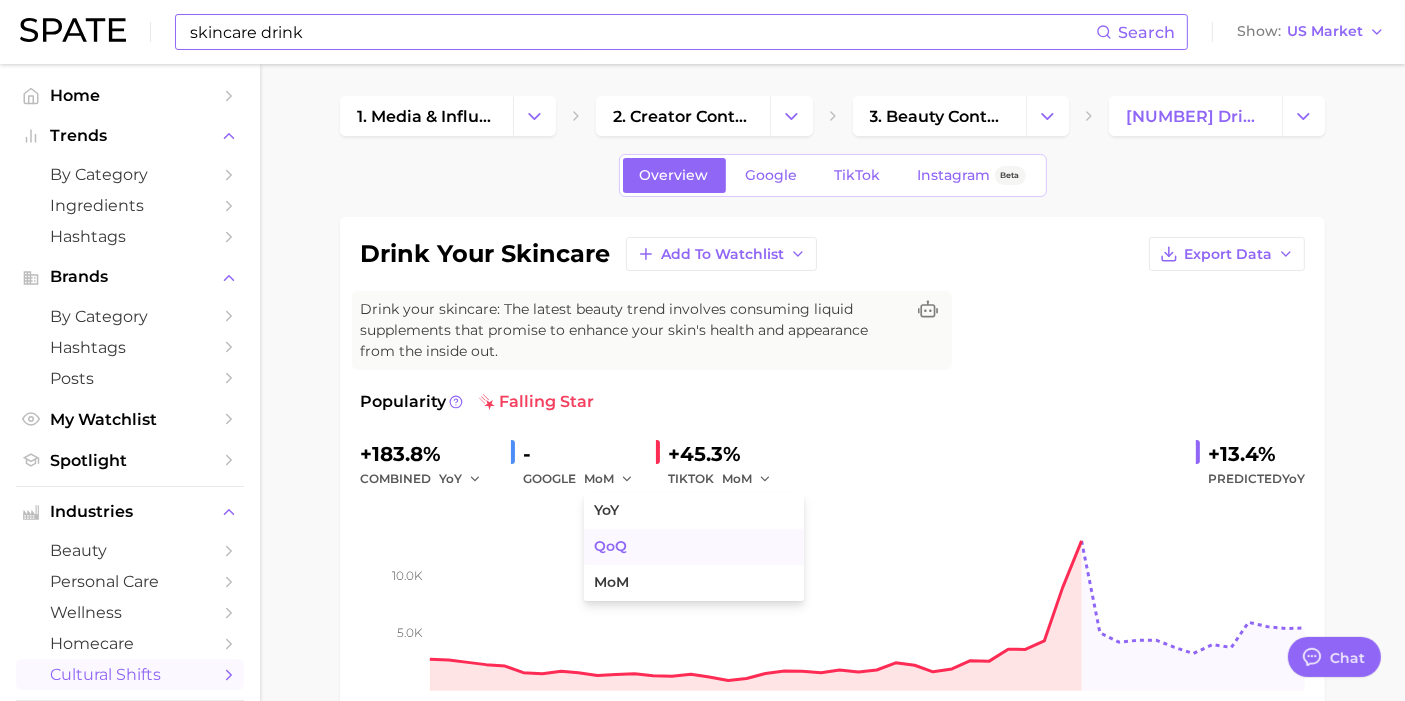 click on "QoQ" at bounding box center (694, 547) 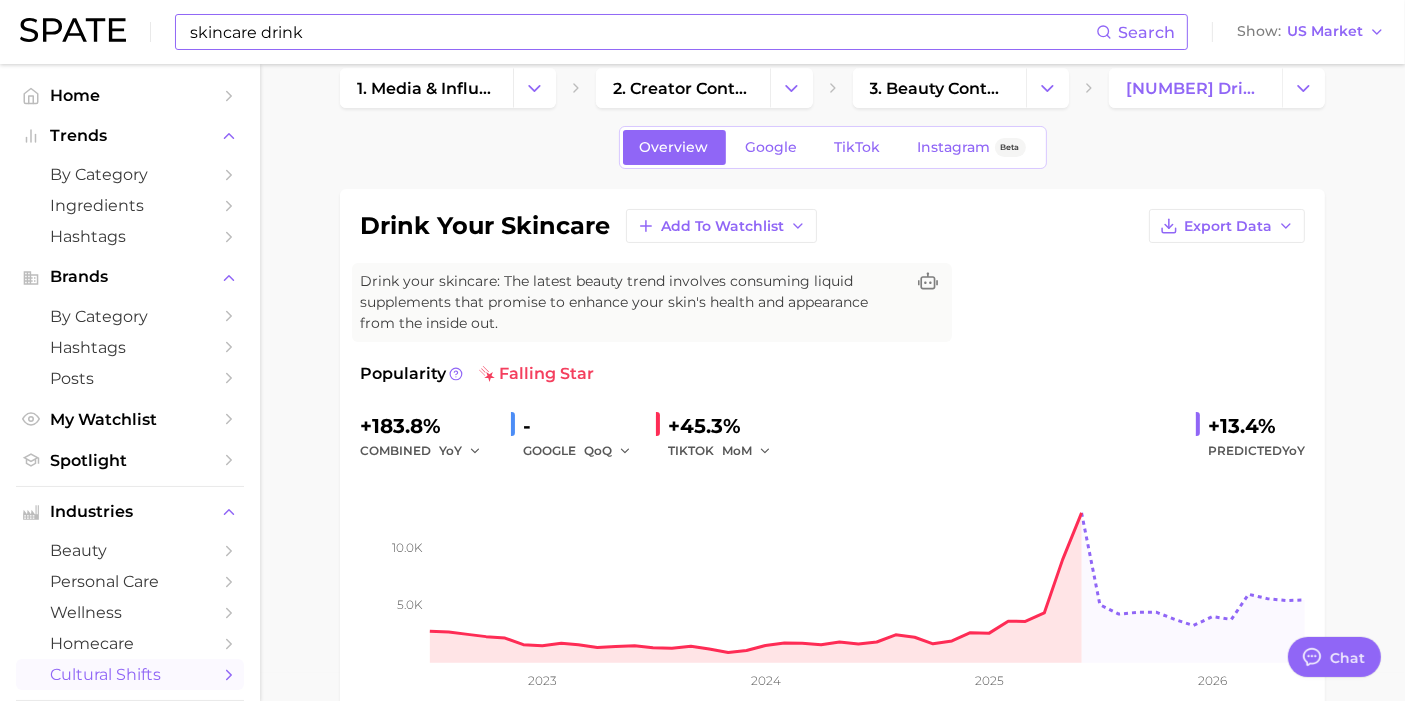 scroll, scrollTop: 0, scrollLeft: 0, axis: both 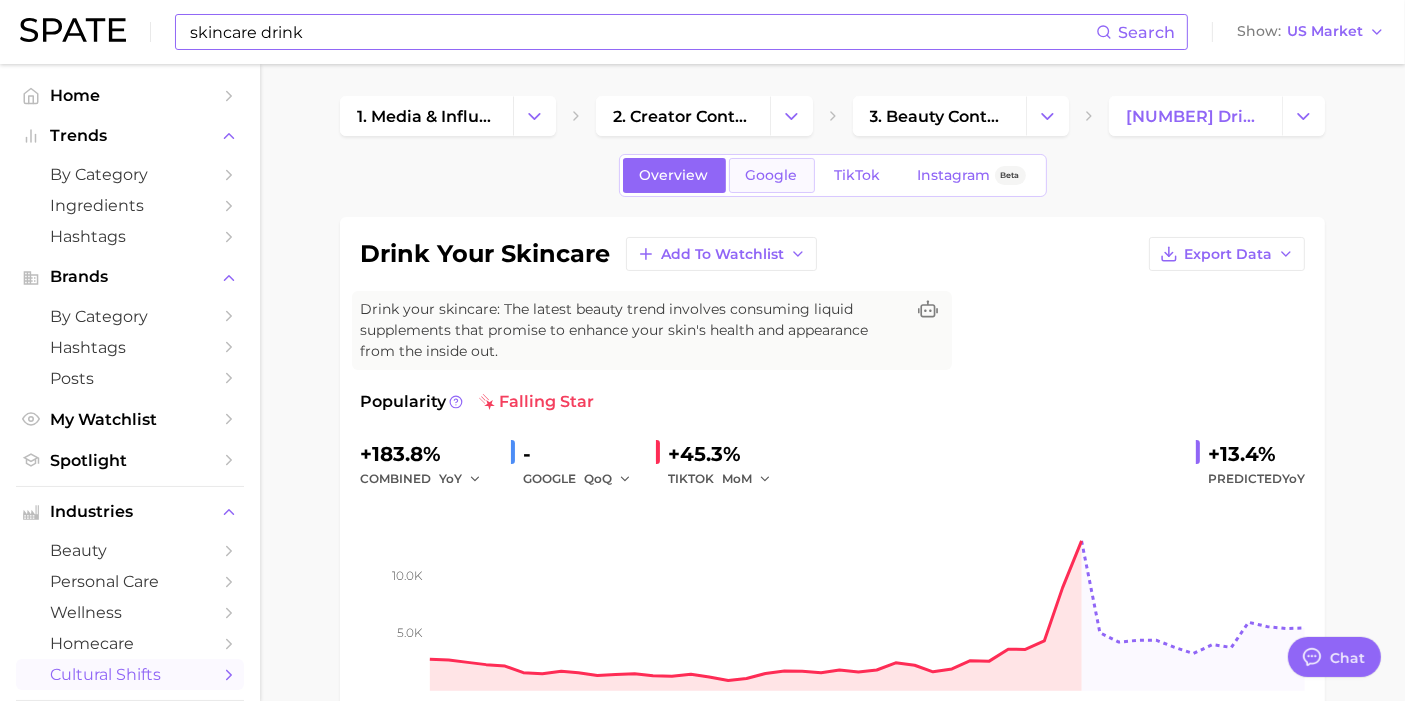 click on "Google" at bounding box center (772, 175) 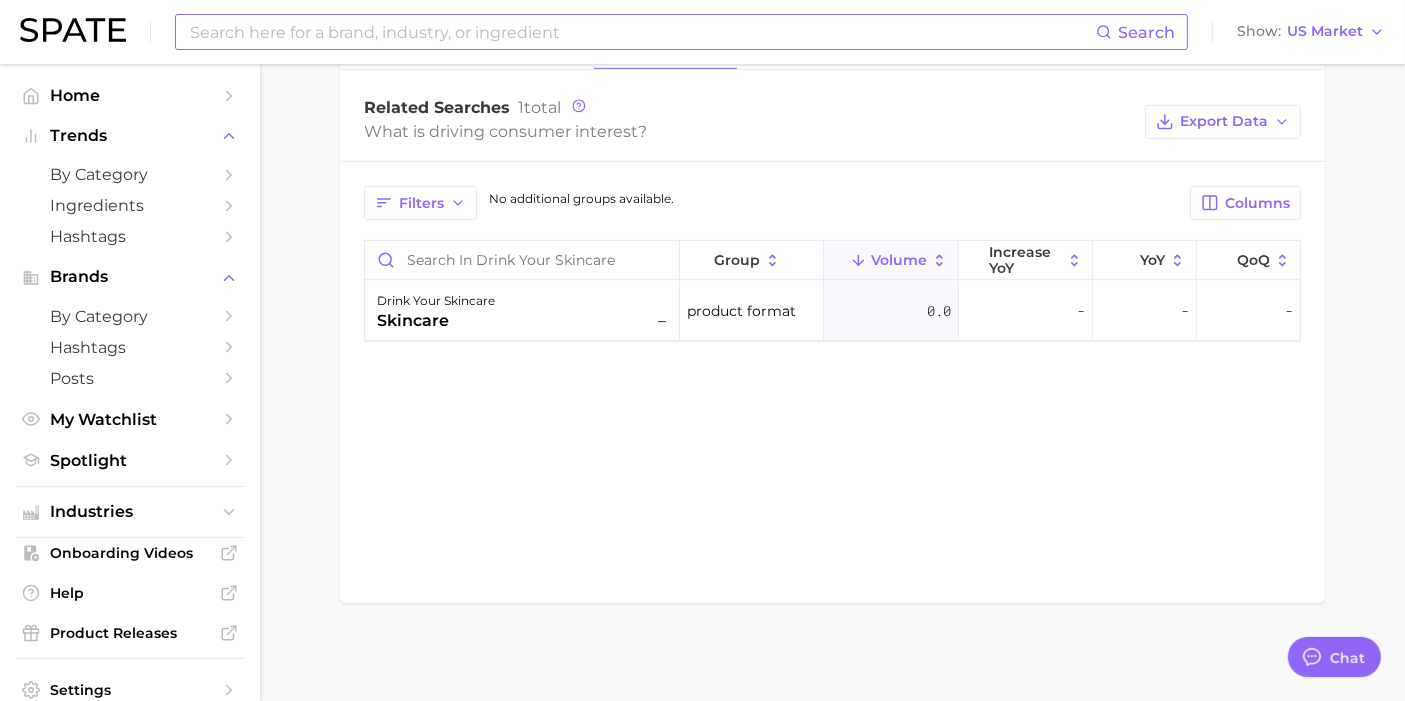 scroll, scrollTop: 0, scrollLeft: 0, axis: both 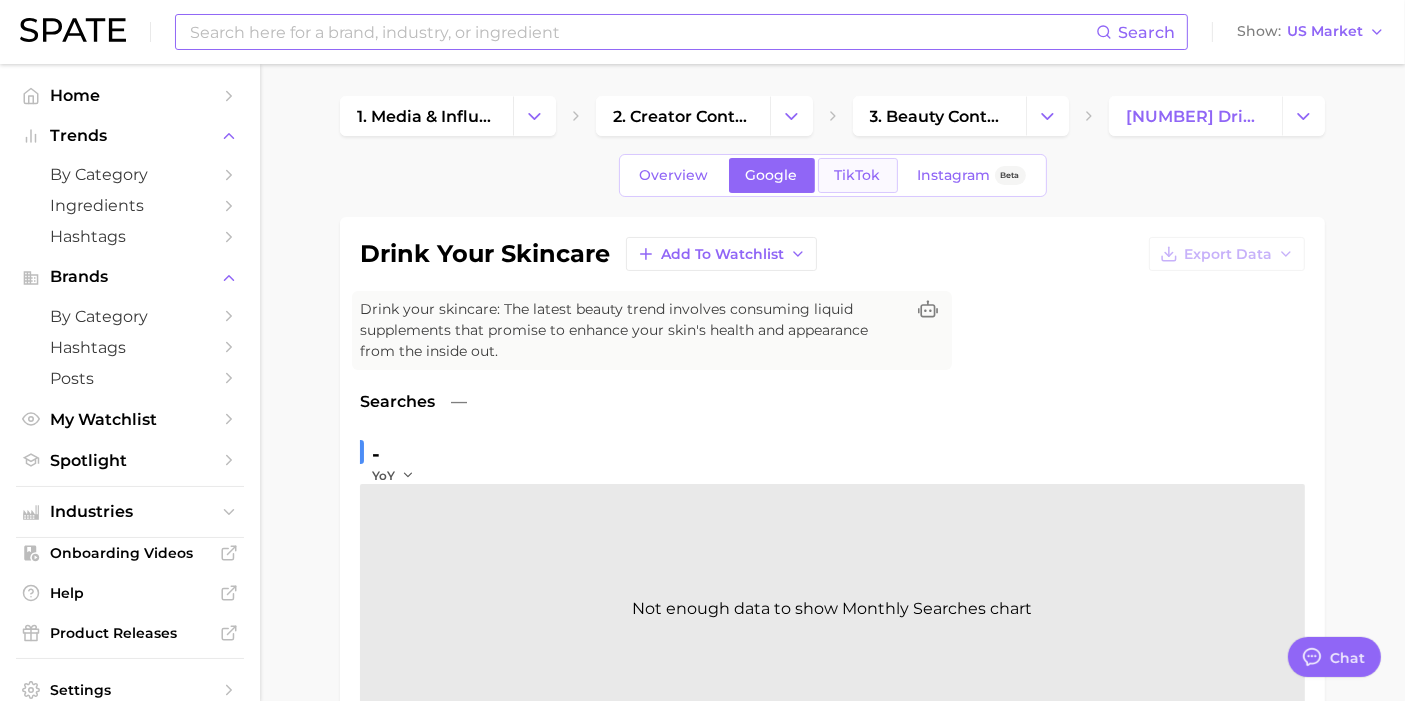 click on "TikTok" at bounding box center (858, 175) 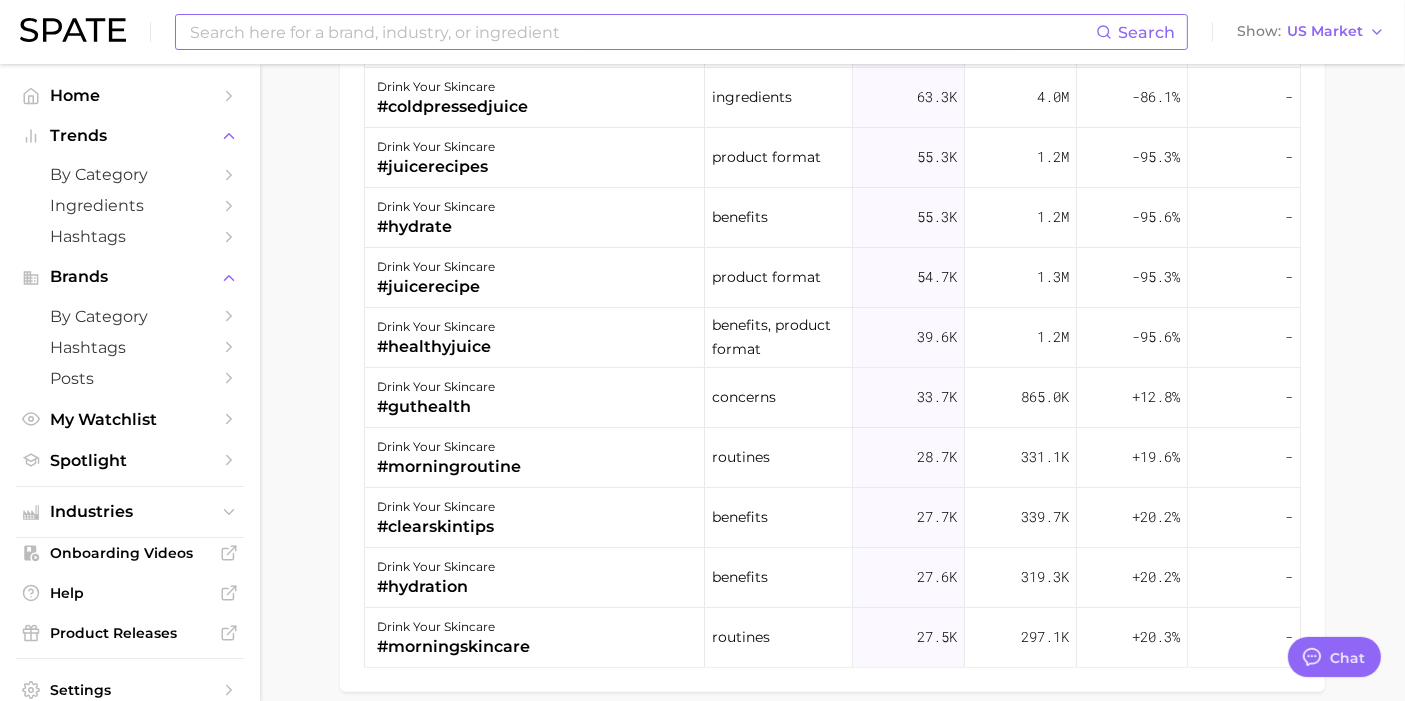 scroll, scrollTop: 1444, scrollLeft: 0, axis: vertical 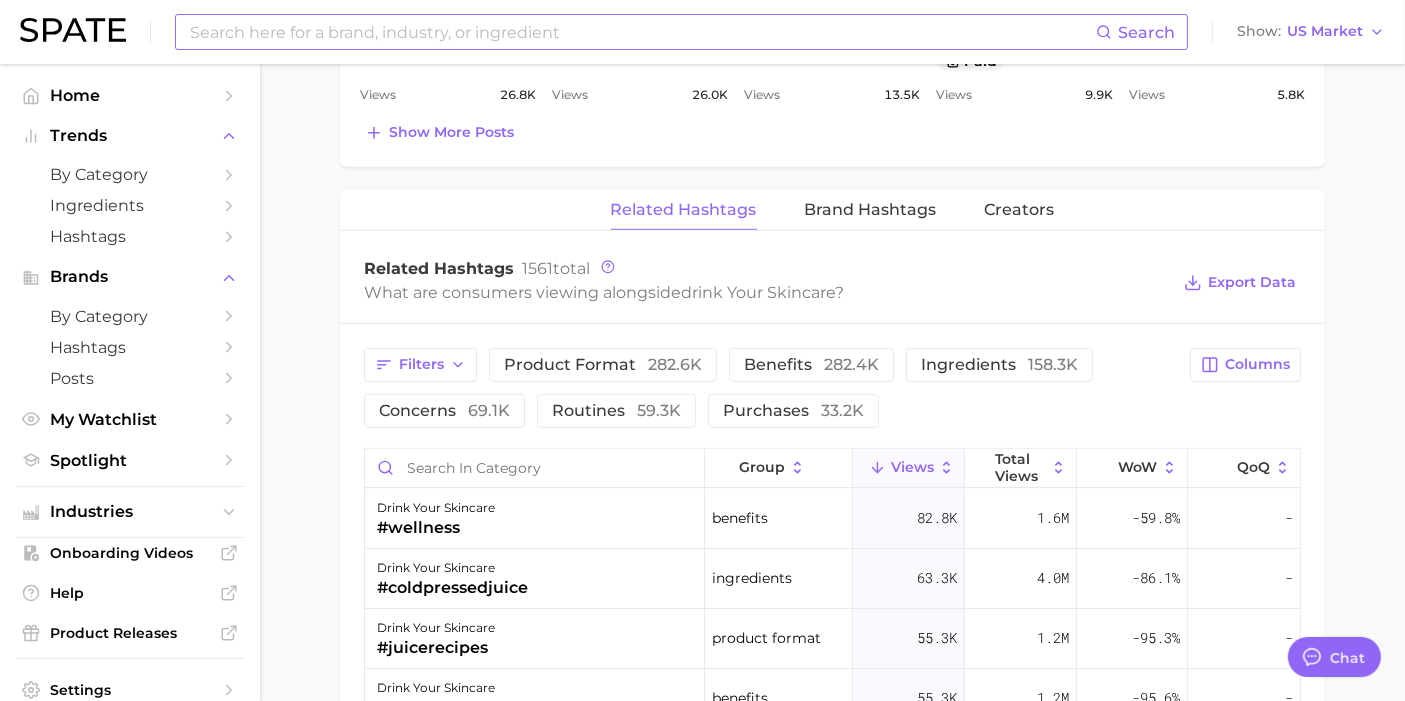click on "Drink your skincare: The latest beauty trend involves consuming liquid supplements that promise to enhance your skin's health and appearance from the inside out. Views falling star +312.4% YoY 200.0k 400.0k 2023 2024 2025 avg. weekly views 158.6k Medium paid views 19.7% Medium sentiment score 8.0 / 10 Positive posts 2.1k High engagement 3.4% Low TikTok shop 19.4% Medium Show more Top Hashtags for drink your skincare by Views high to low View As Text Export Data # drink your skincare # drink able skincare Top Posts for drink your skincare Export Data Views: Jul 20 - 27 Positive 2 Mixed 0 Negative 0 Columns view post on TikTok paid Views 26.8k view post on TikTok Views 26.0k view post on TikTok Views 13.5k view post on TikTok 8 new paid Views 9.9k view post on TikTok Views 5.8k Show more posts Related Hashtags Brand Hashtags Creators Related Hashtags 1561 total What are consumers viewing alongside drink your skincare ? Export Data Filters 282.6k" at bounding box center [832, -27] 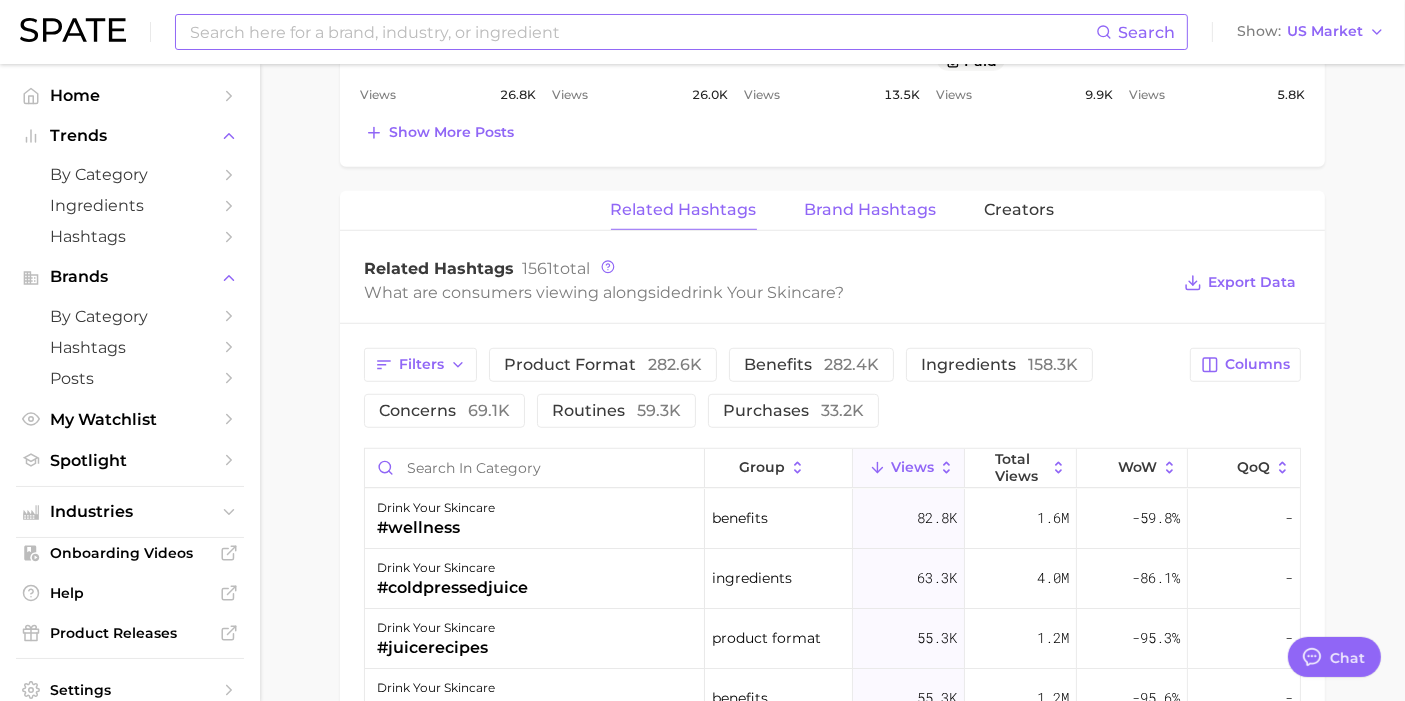 click on "Brand Hashtags" at bounding box center (871, 210) 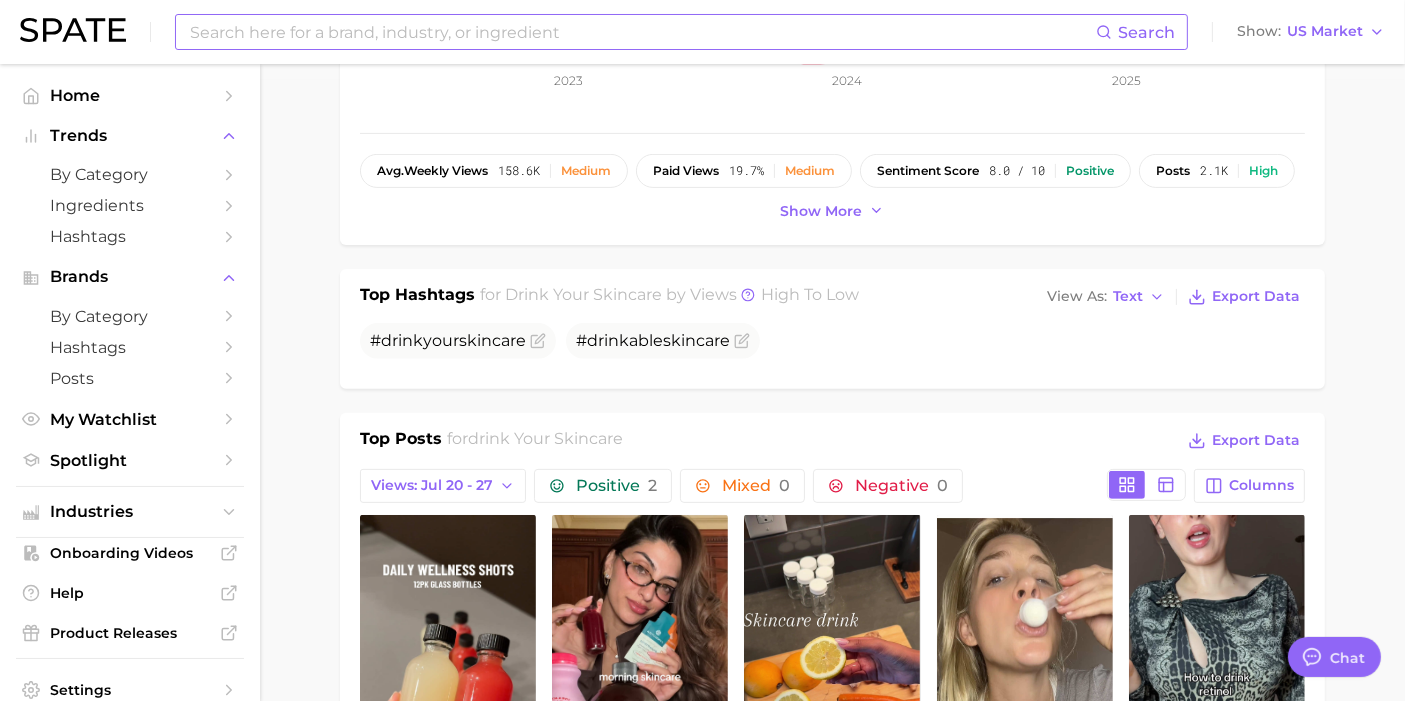 scroll, scrollTop: 0, scrollLeft: 0, axis: both 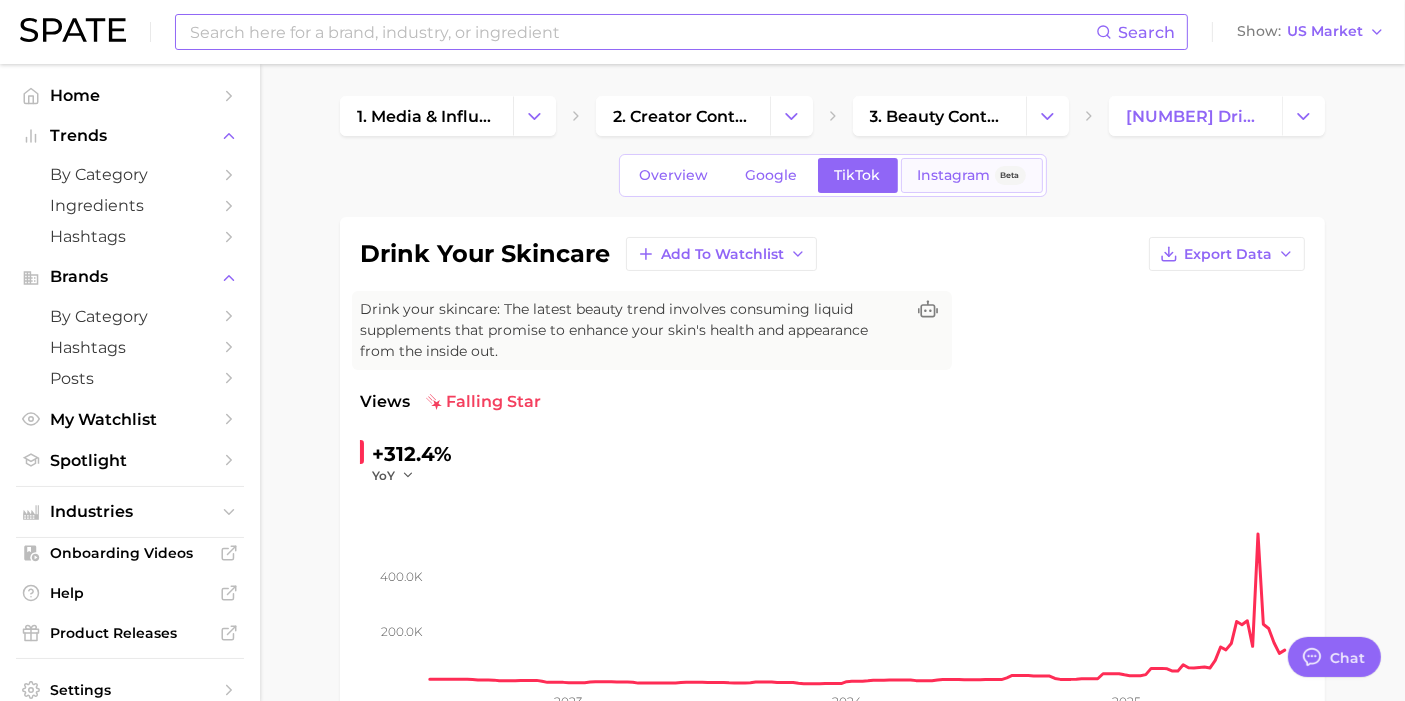 click on "Instagram Beta" at bounding box center (972, 175) 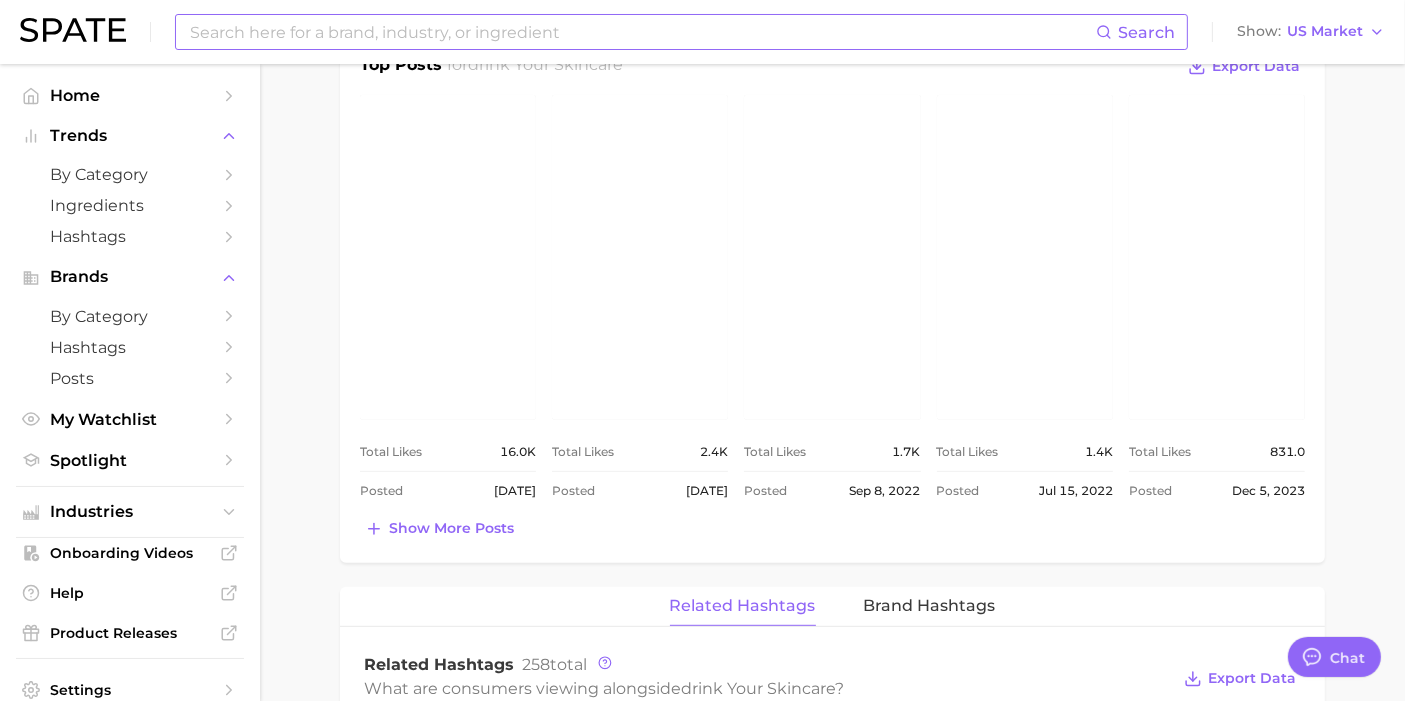 scroll, scrollTop: 0, scrollLeft: 0, axis: both 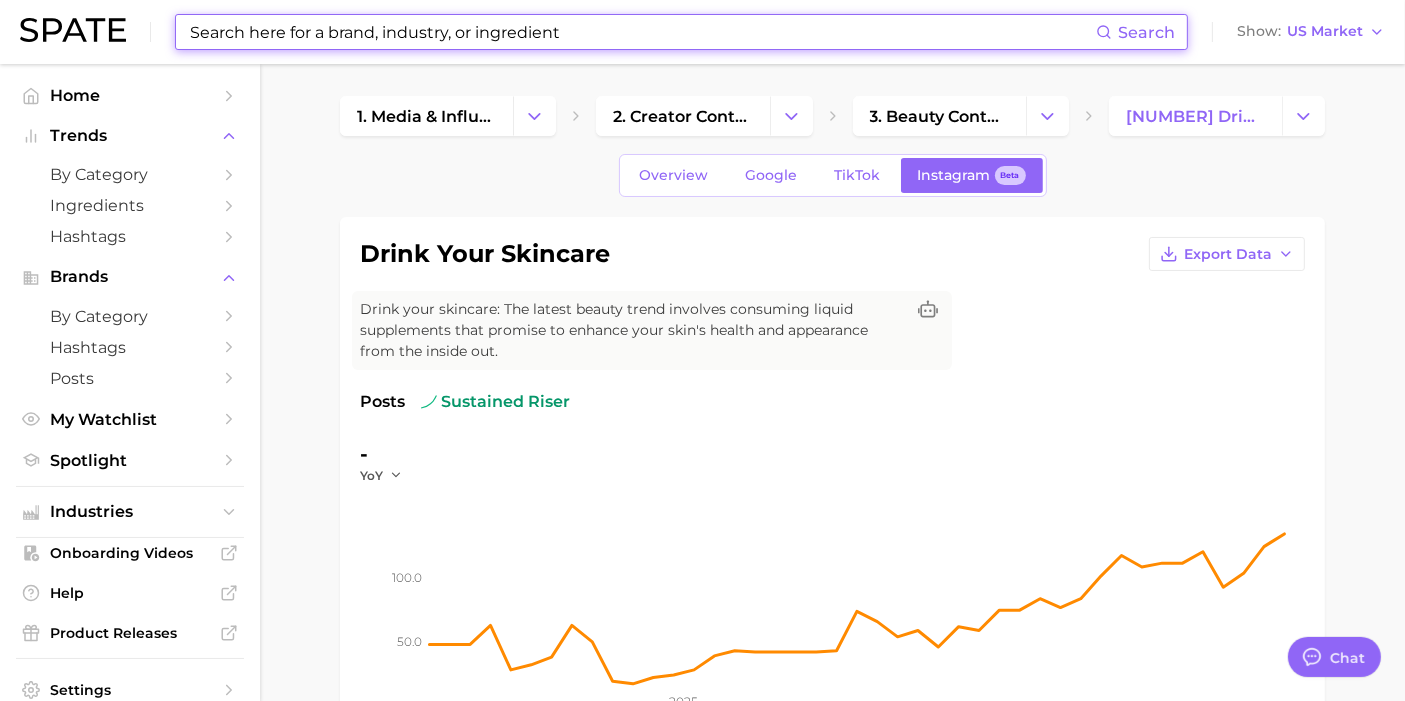 click at bounding box center [642, 32] 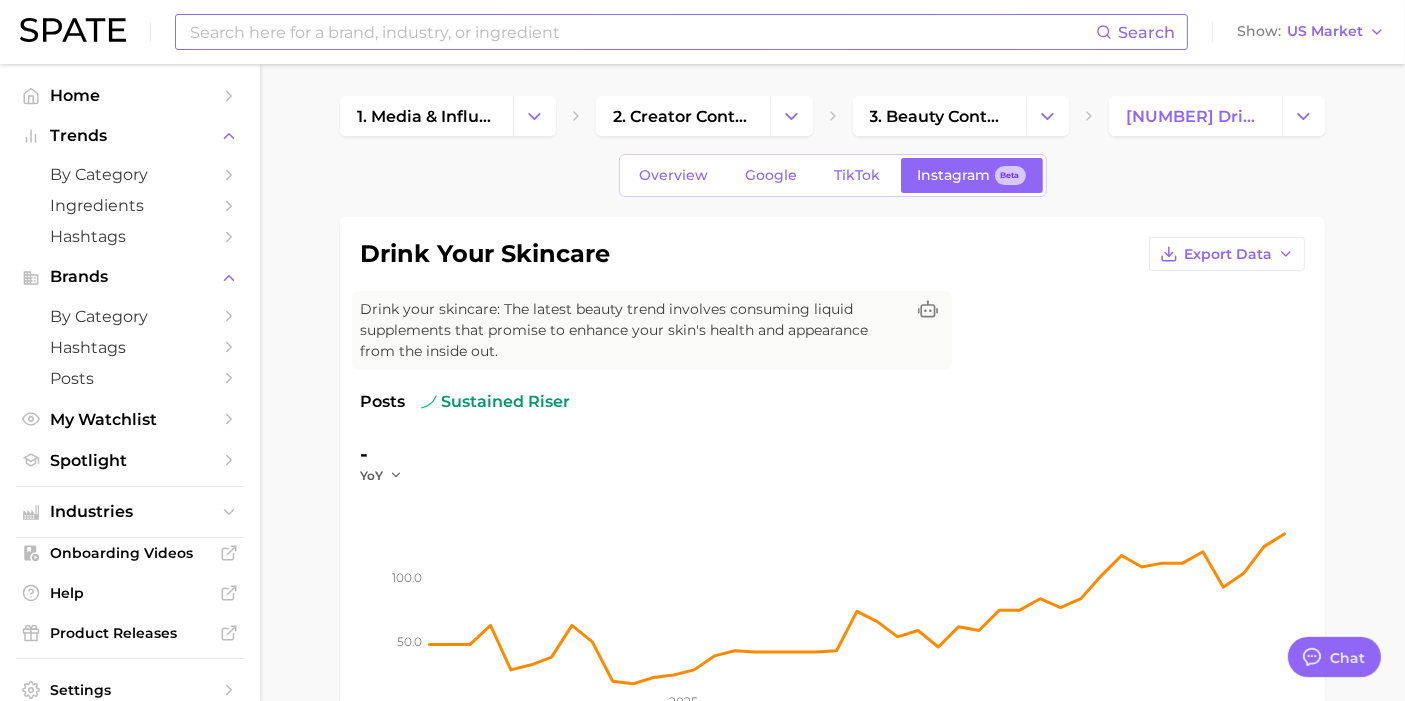 click at bounding box center (642, 32) 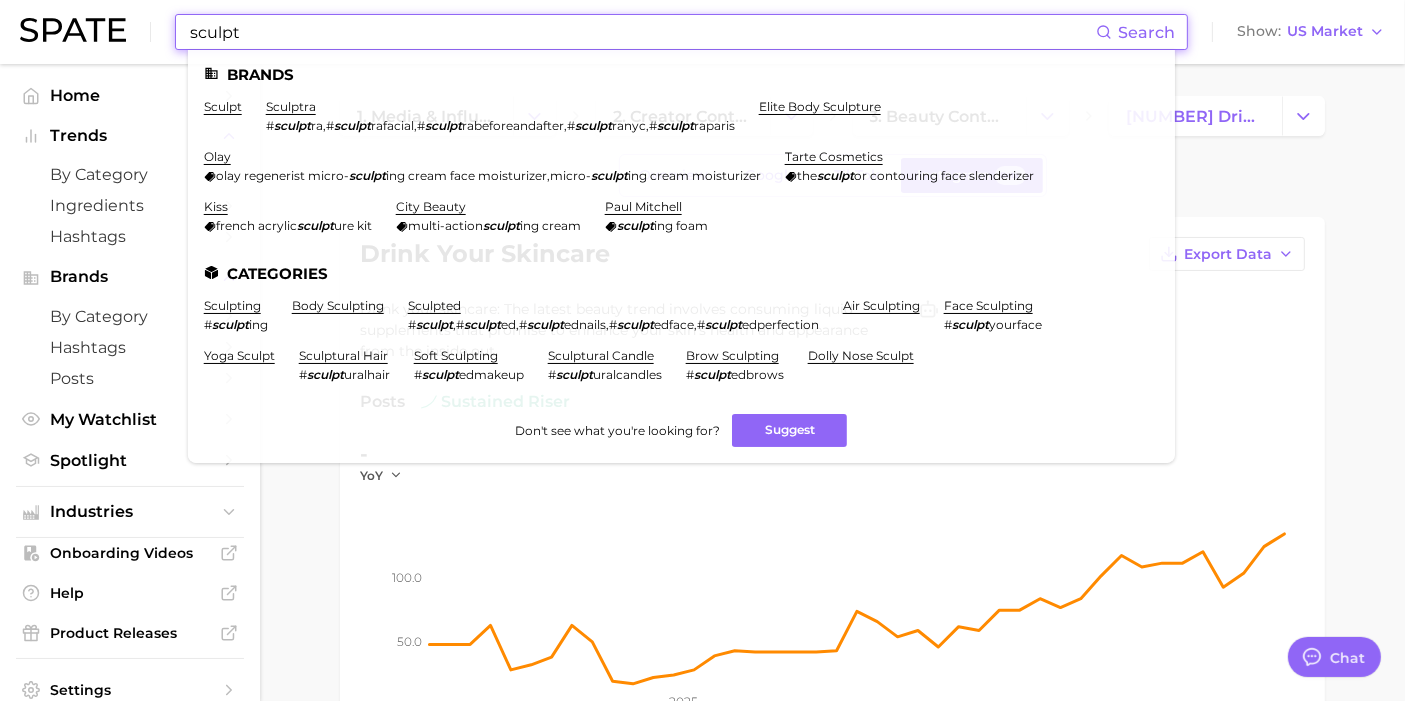 type on "sculpt" 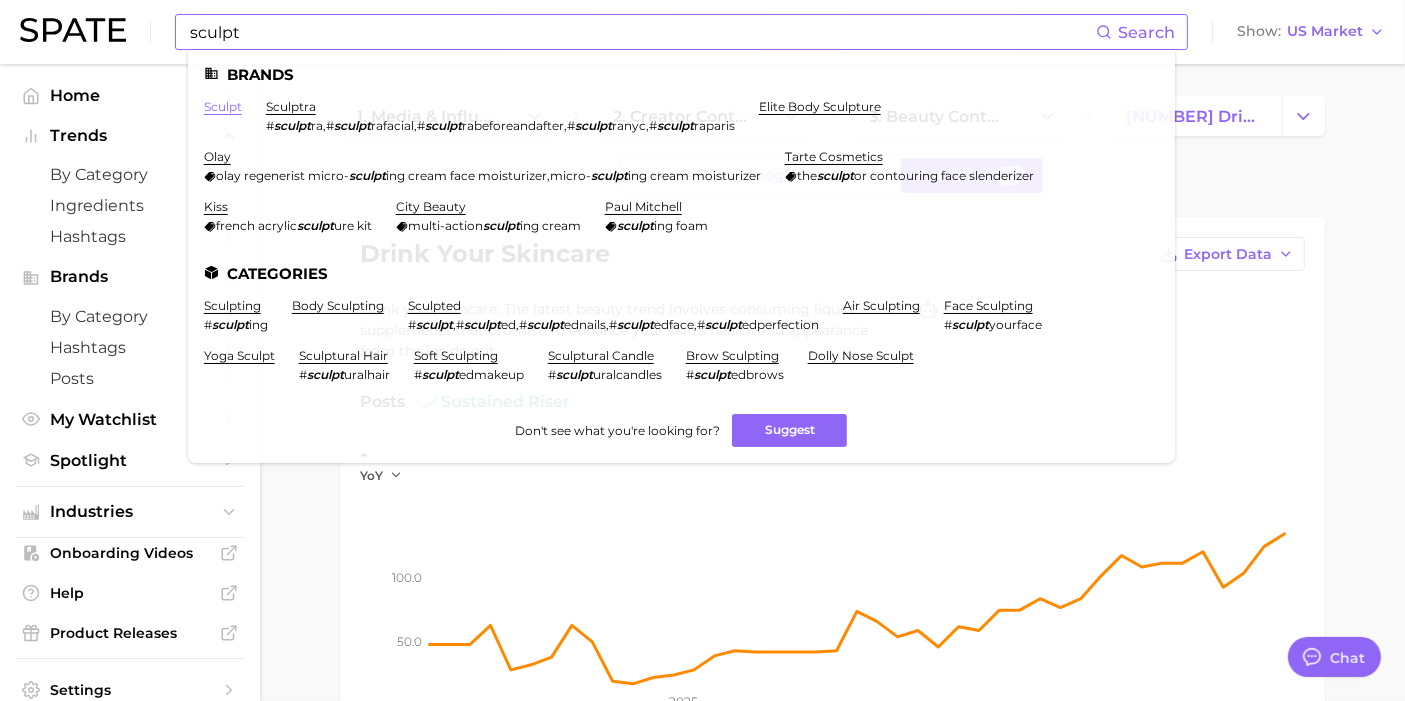 click on "sculpt" at bounding box center [223, 106] 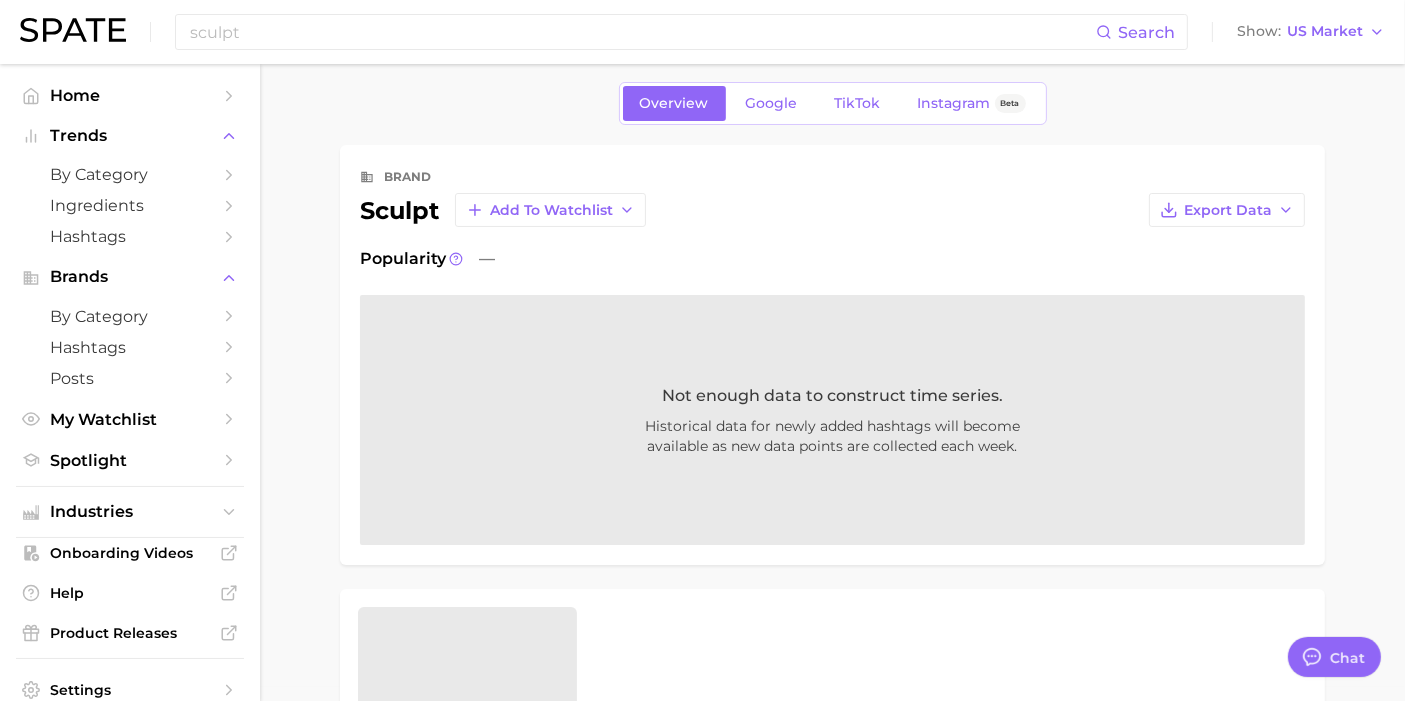 scroll, scrollTop: 0, scrollLeft: 0, axis: both 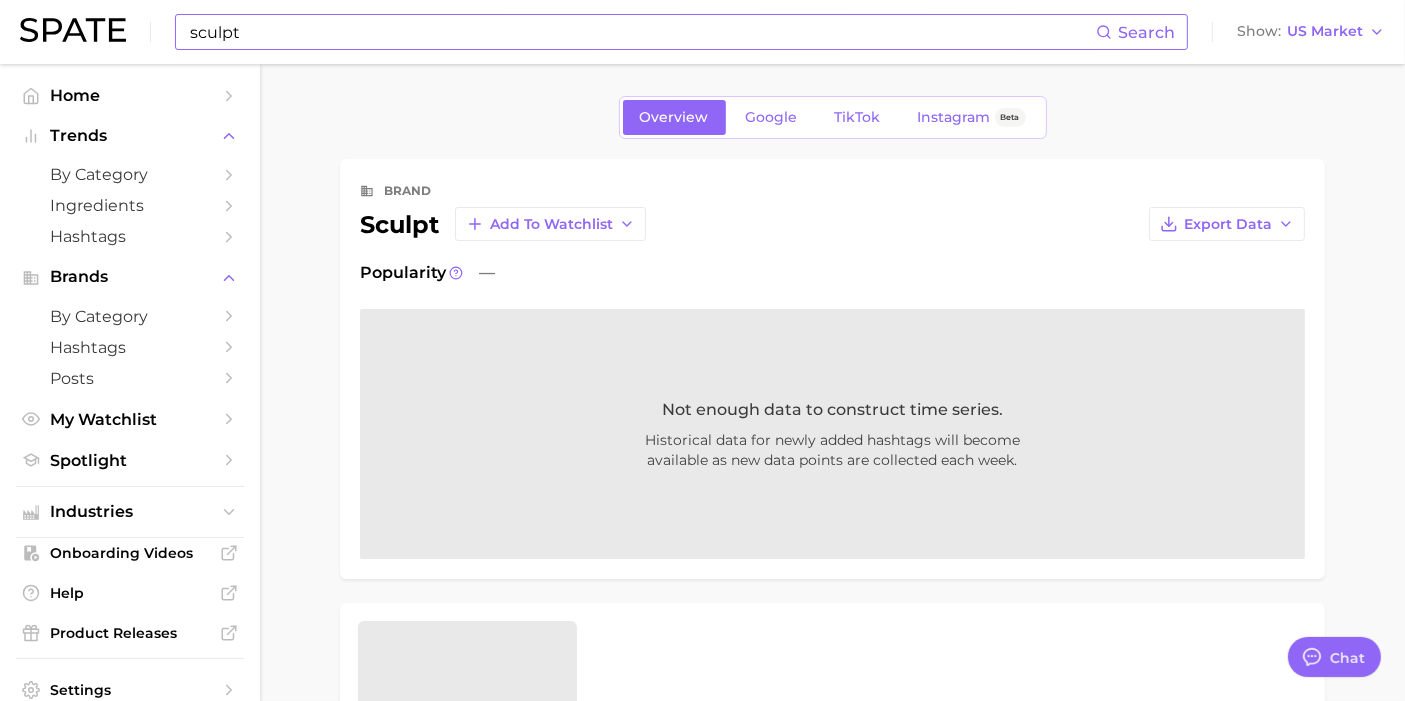 drag, startPoint x: 355, startPoint y: 21, endPoint x: 348, endPoint y: 36, distance: 16.552946 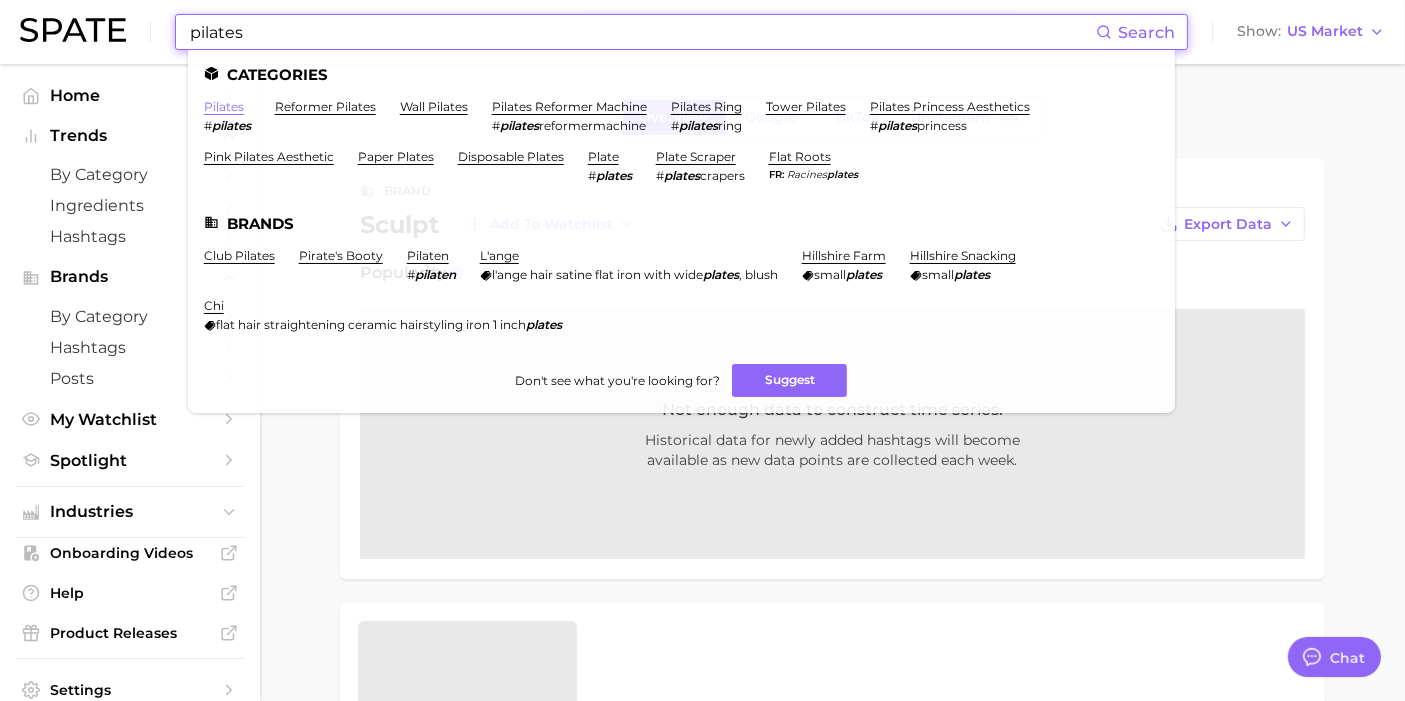 type on "pilates" 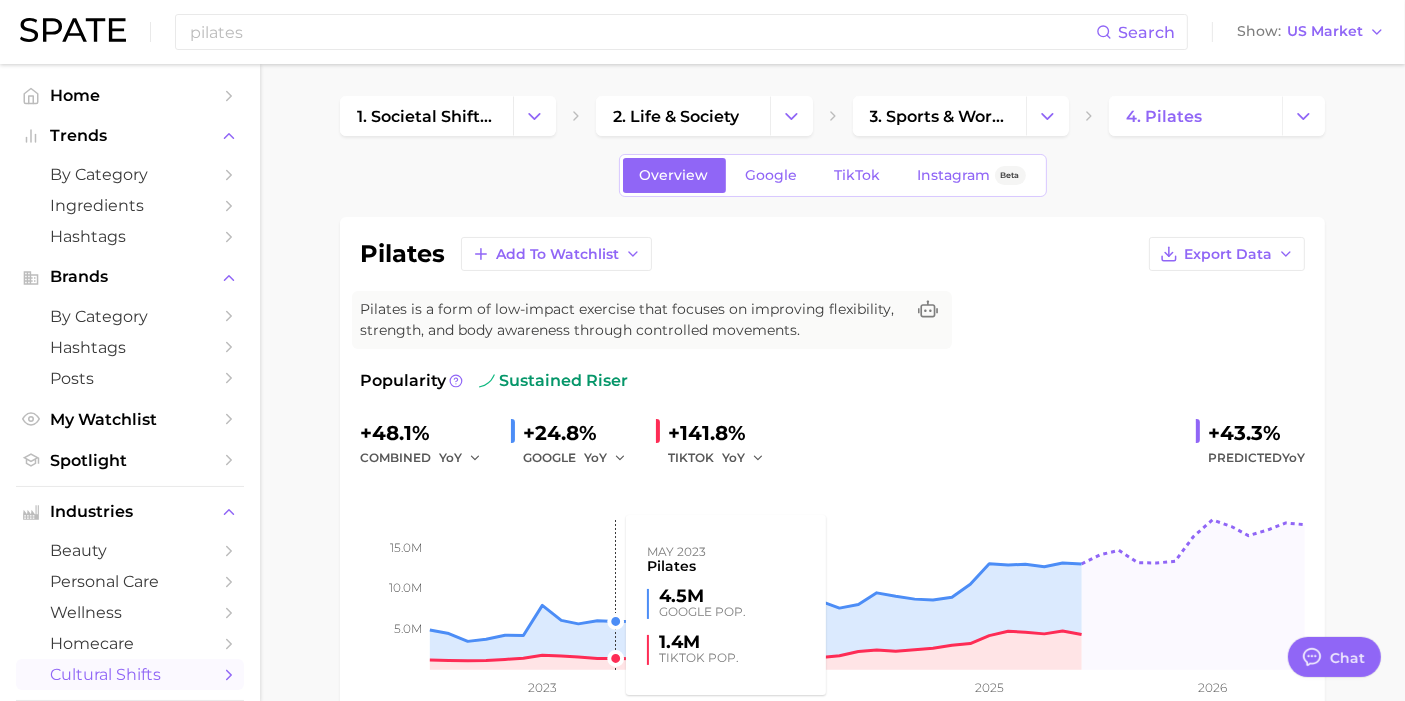 click 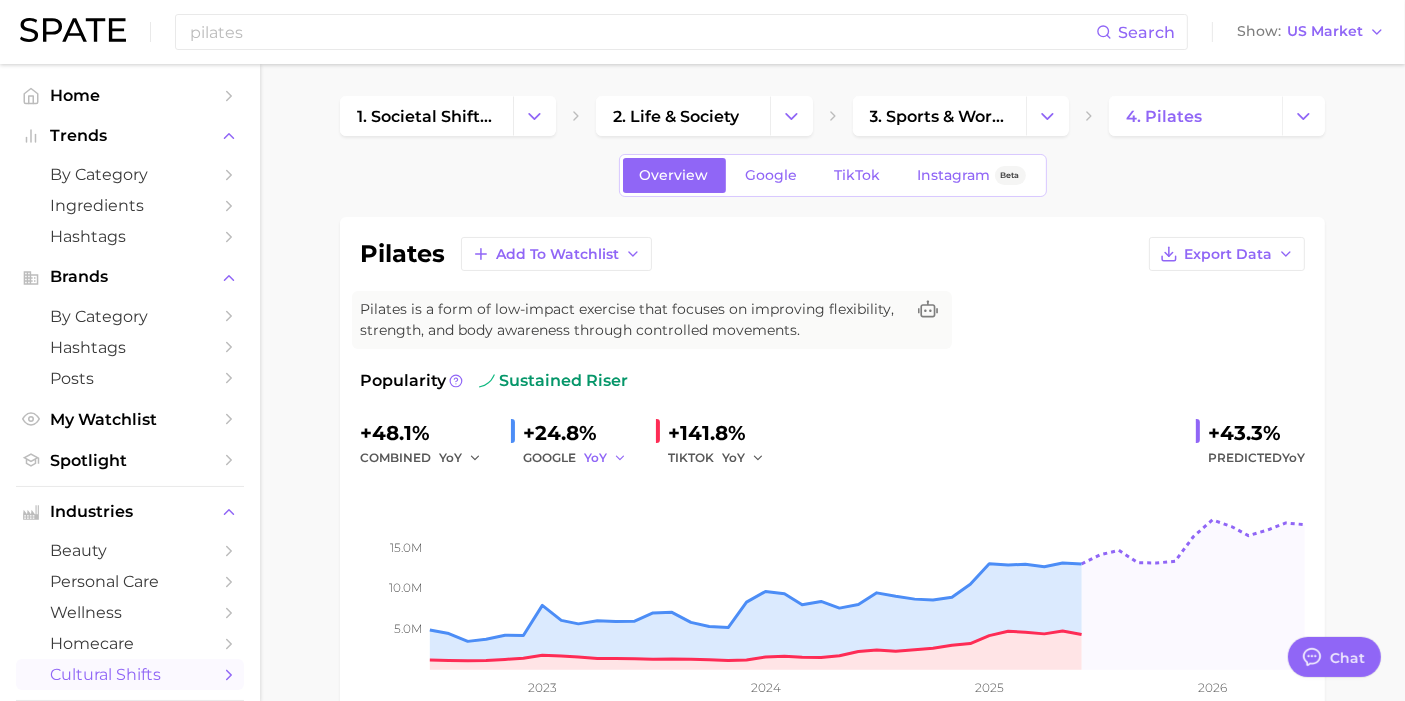 click on "YoY" at bounding box center [605, 458] 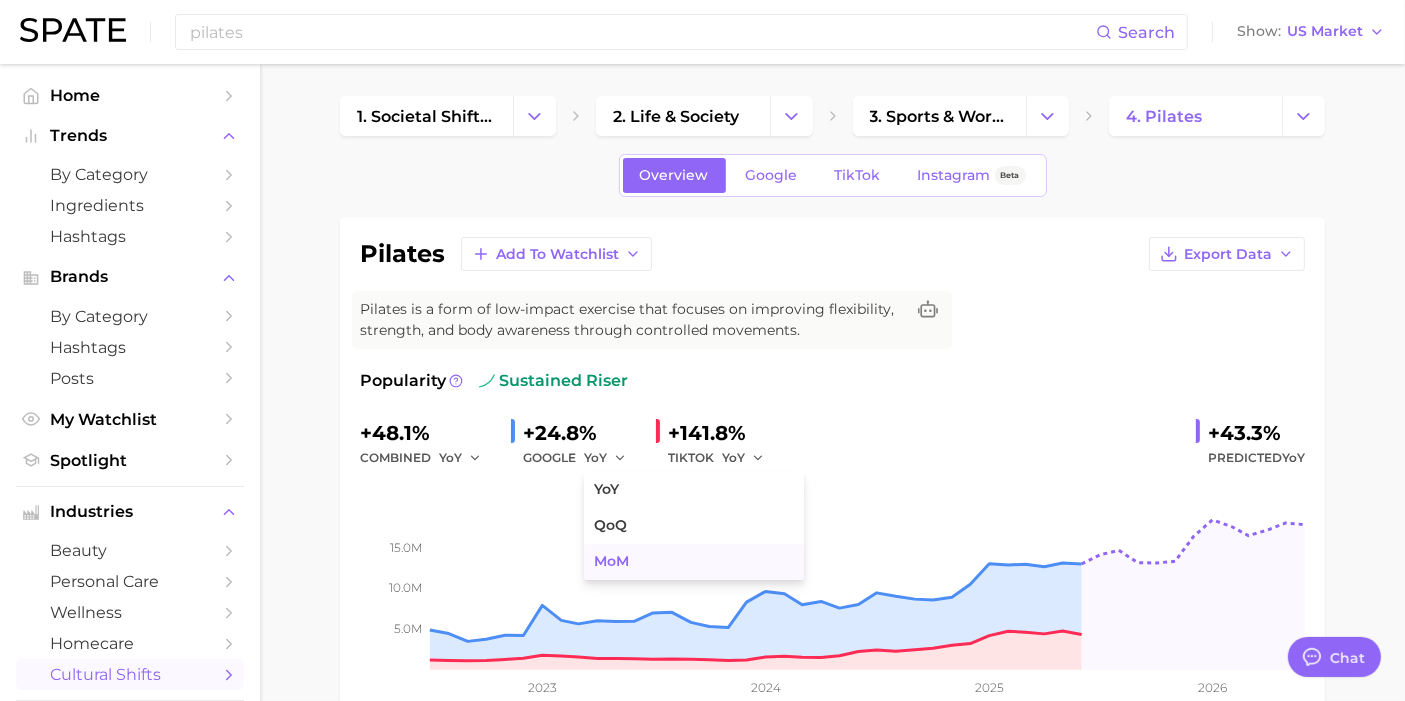 click on "MoM" at bounding box center (694, 562) 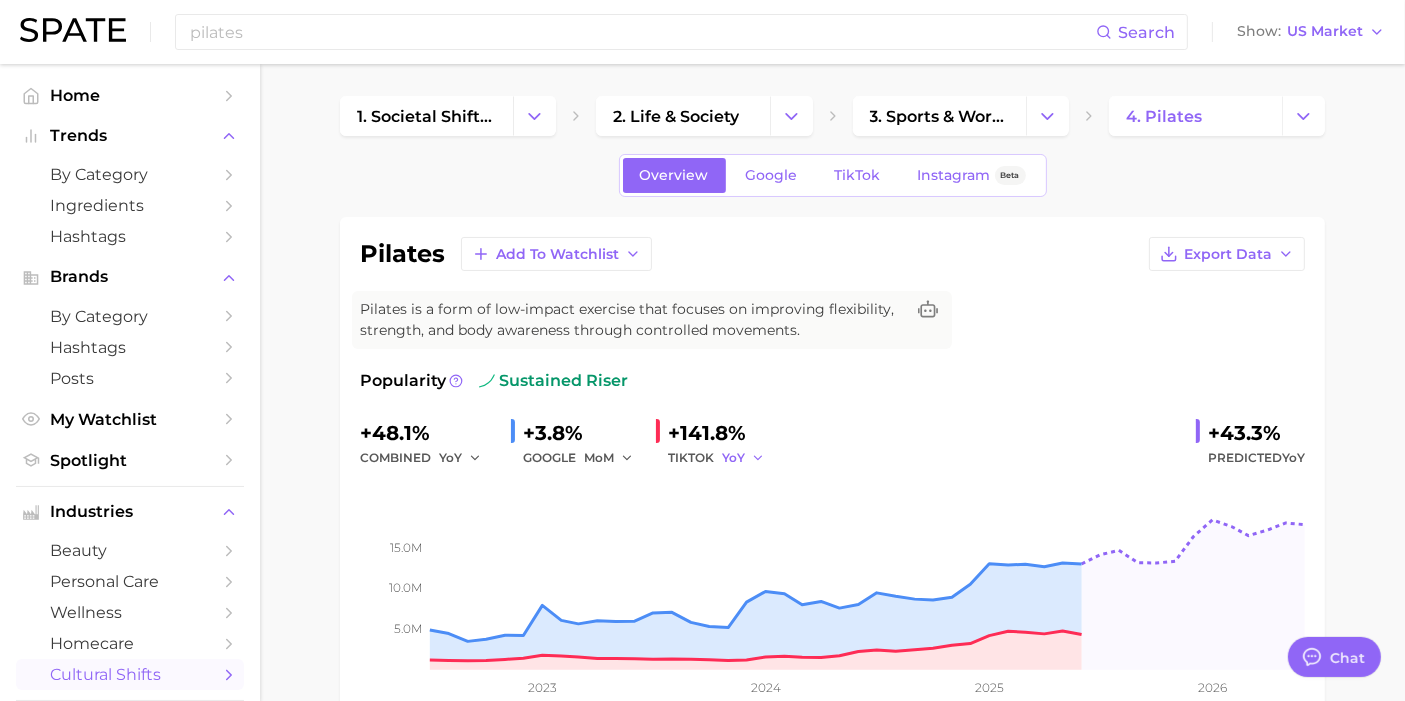 click on "YoY" at bounding box center (733, 457) 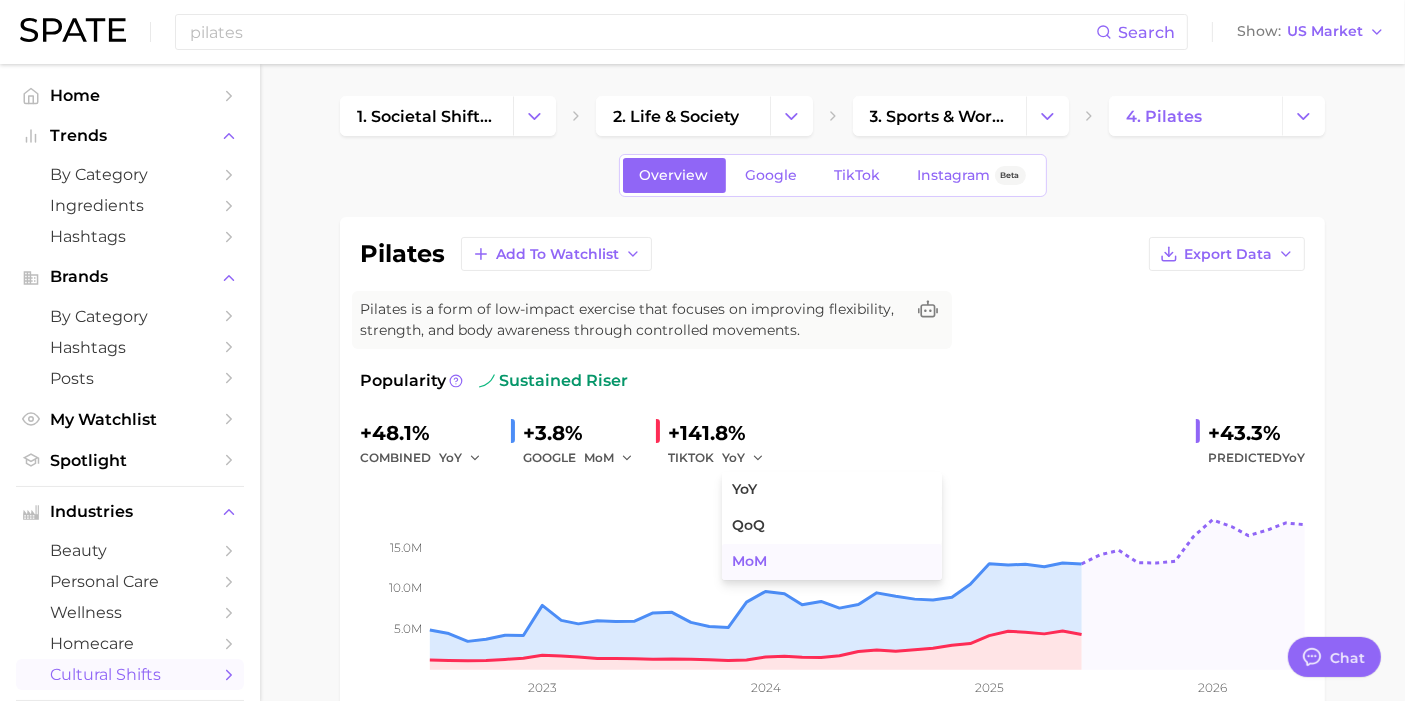click on "MoM" at bounding box center [749, 561] 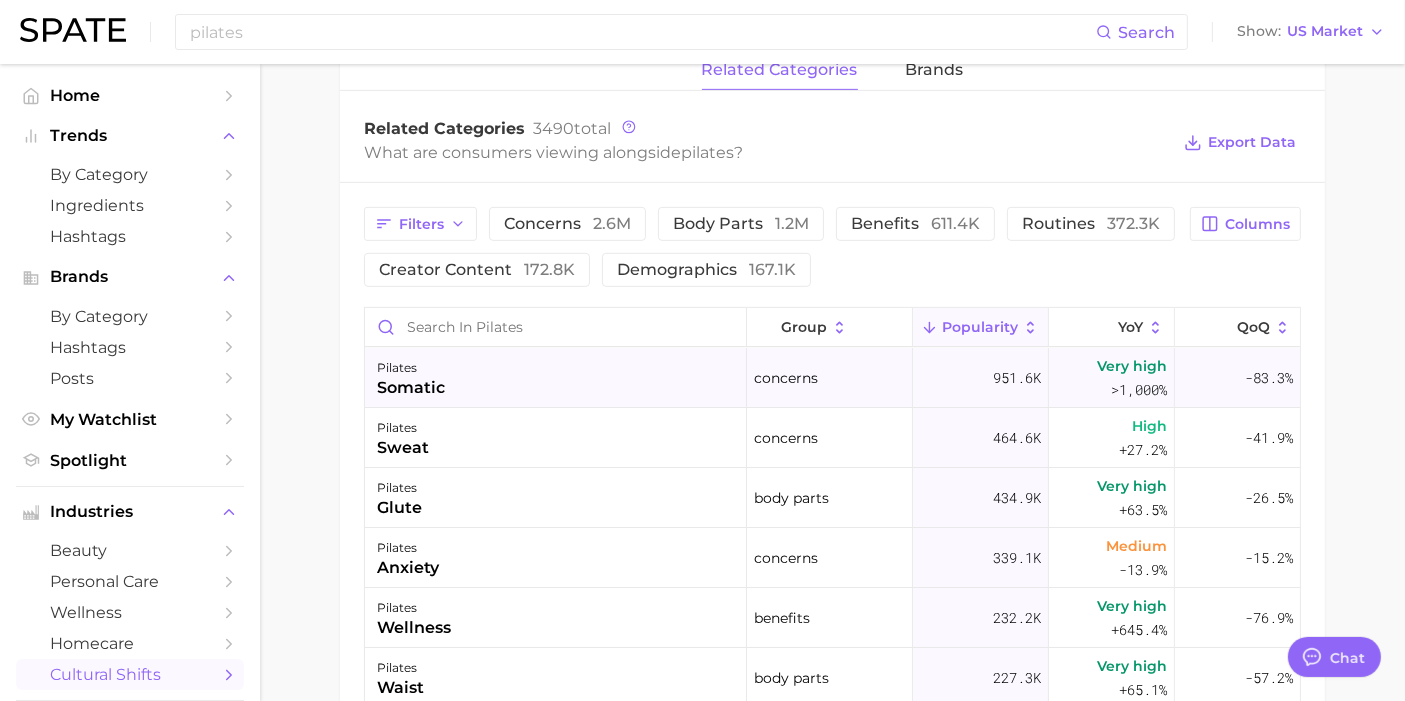 scroll, scrollTop: 962, scrollLeft: 0, axis: vertical 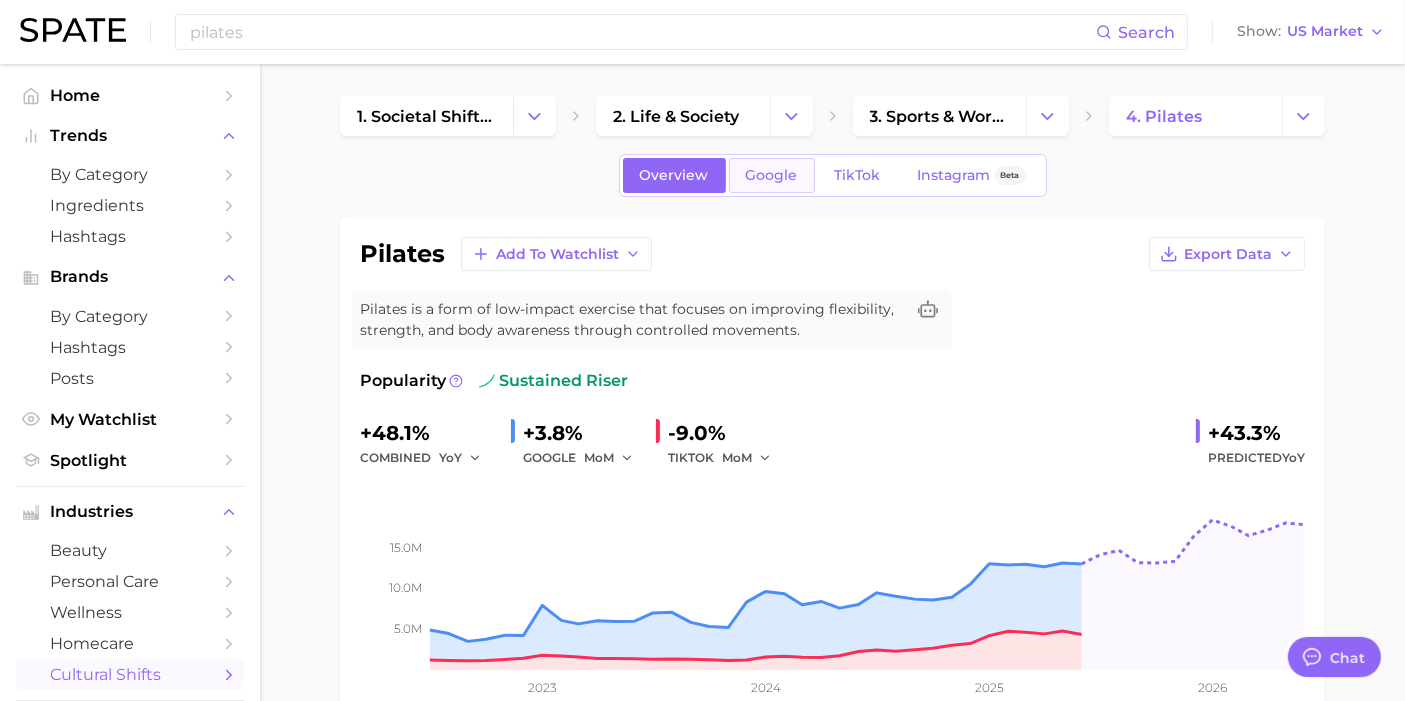 click on "Google" at bounding box center (772, 175) 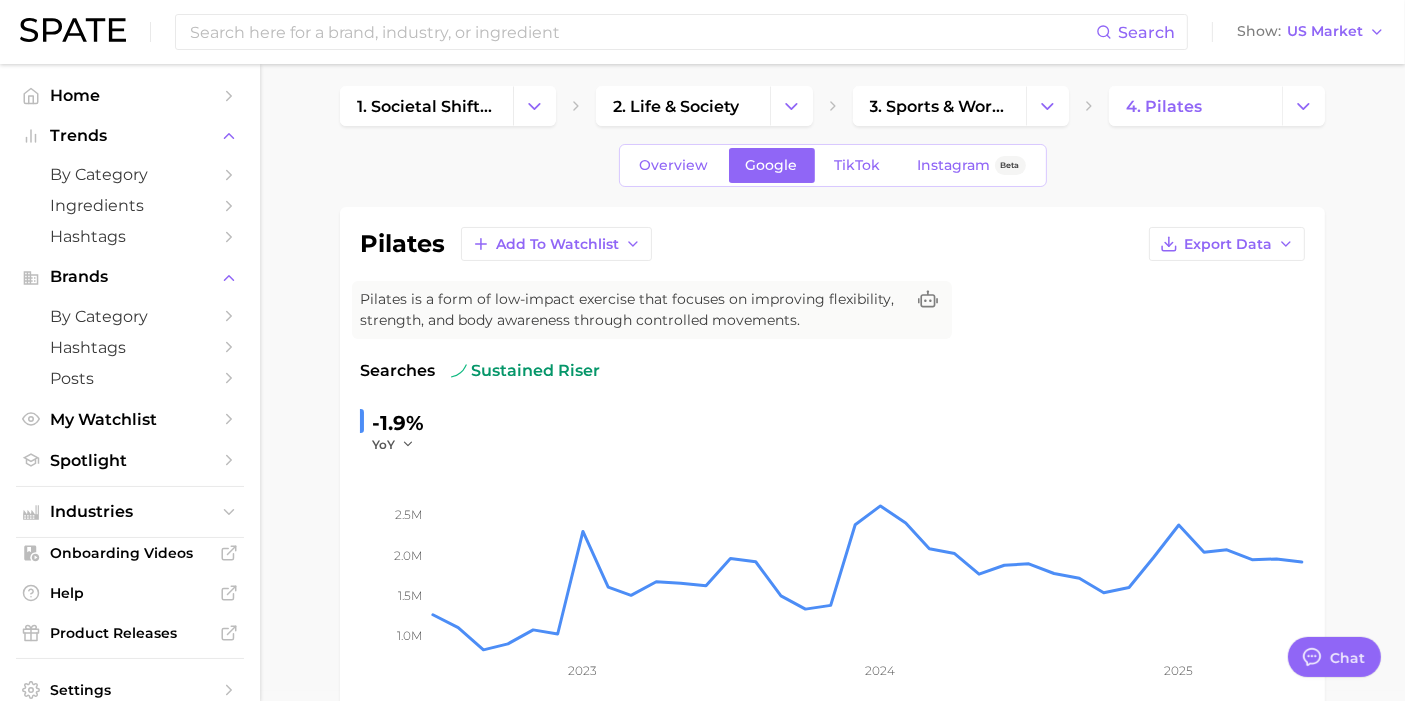 scroll, scrollTop: 0, scrollLeft: 0, axis: both 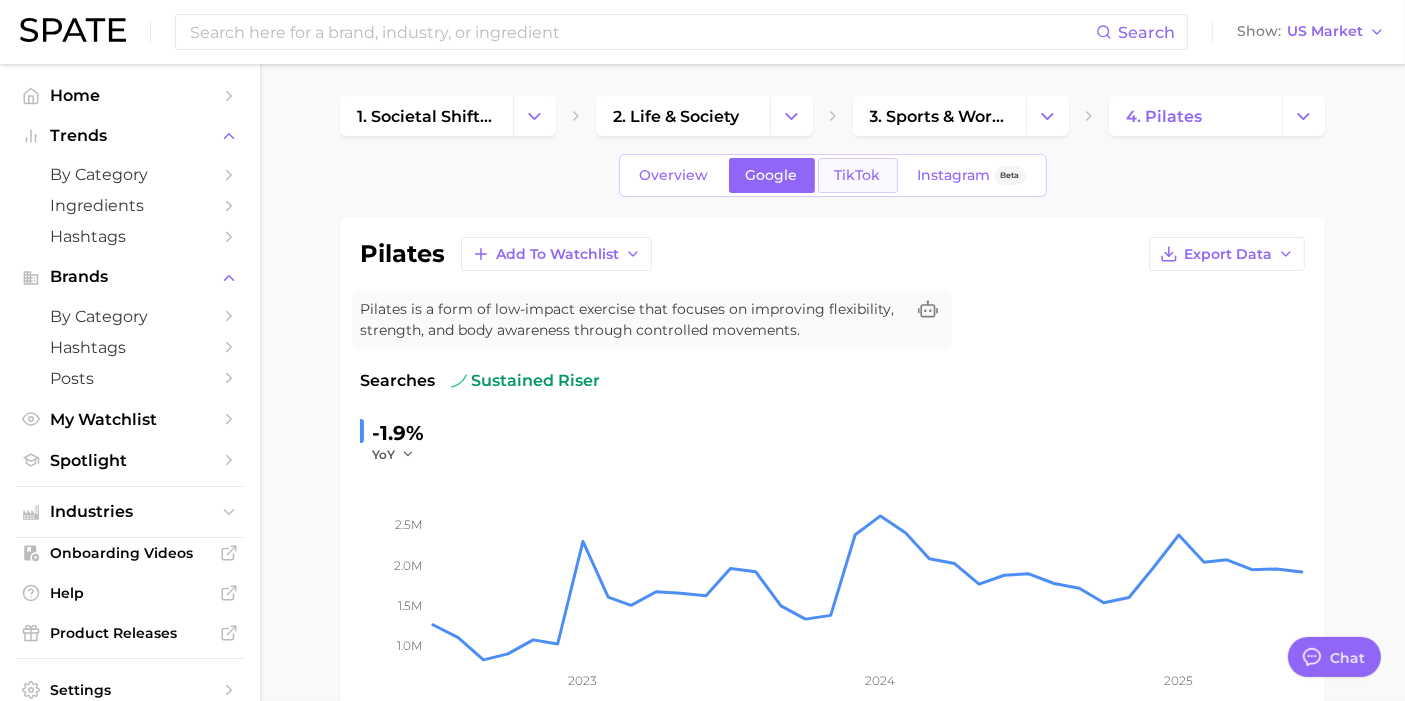 click on "TikTok" at bounding box center (858, 175) 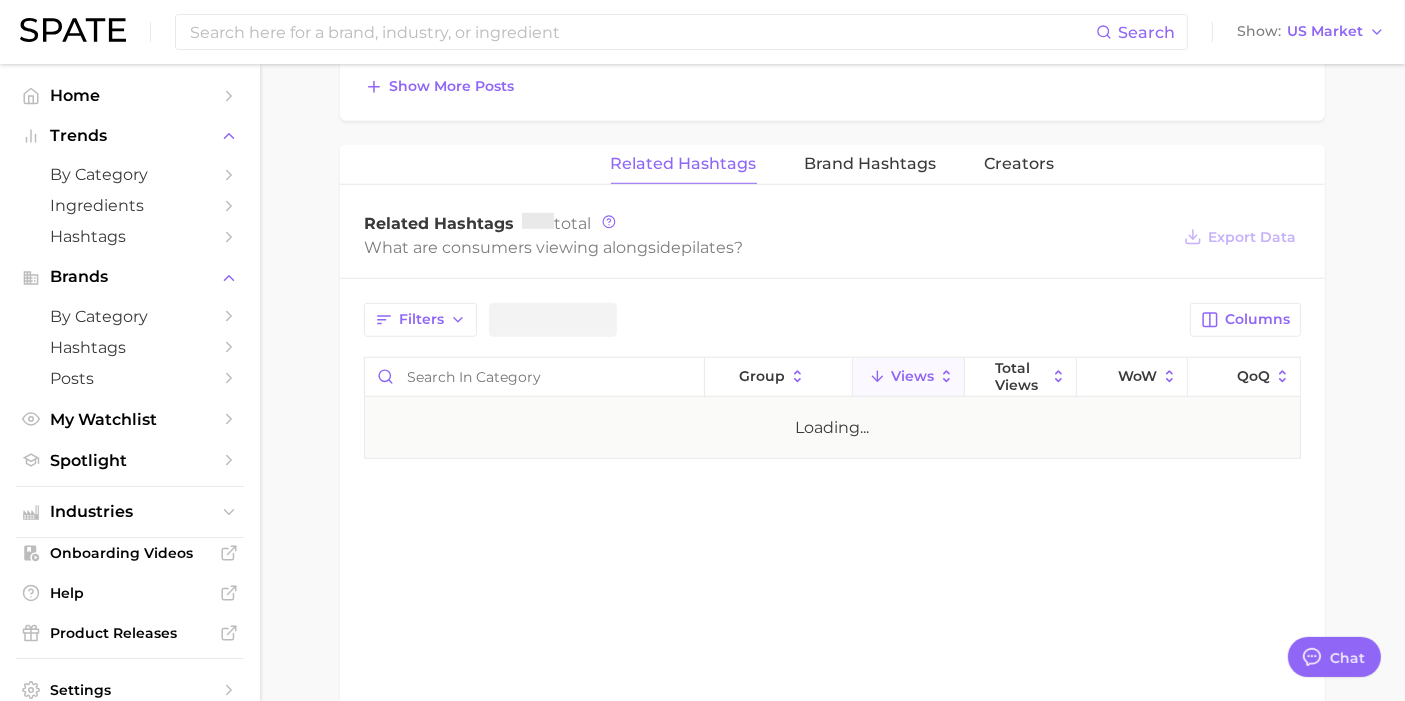 scroll, scrollTop: 0, scrollLeft: 0, axis: both 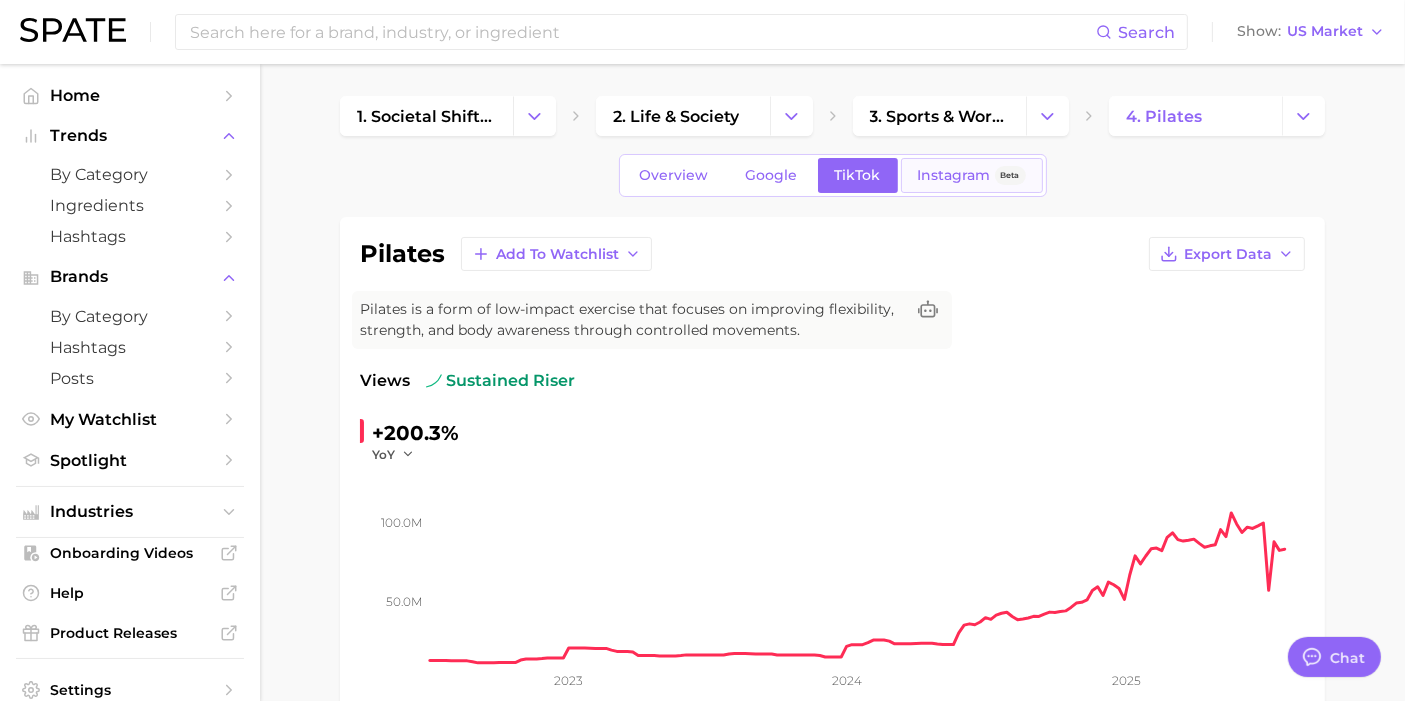 click on "Instagram" at bounding box center (954, 175) 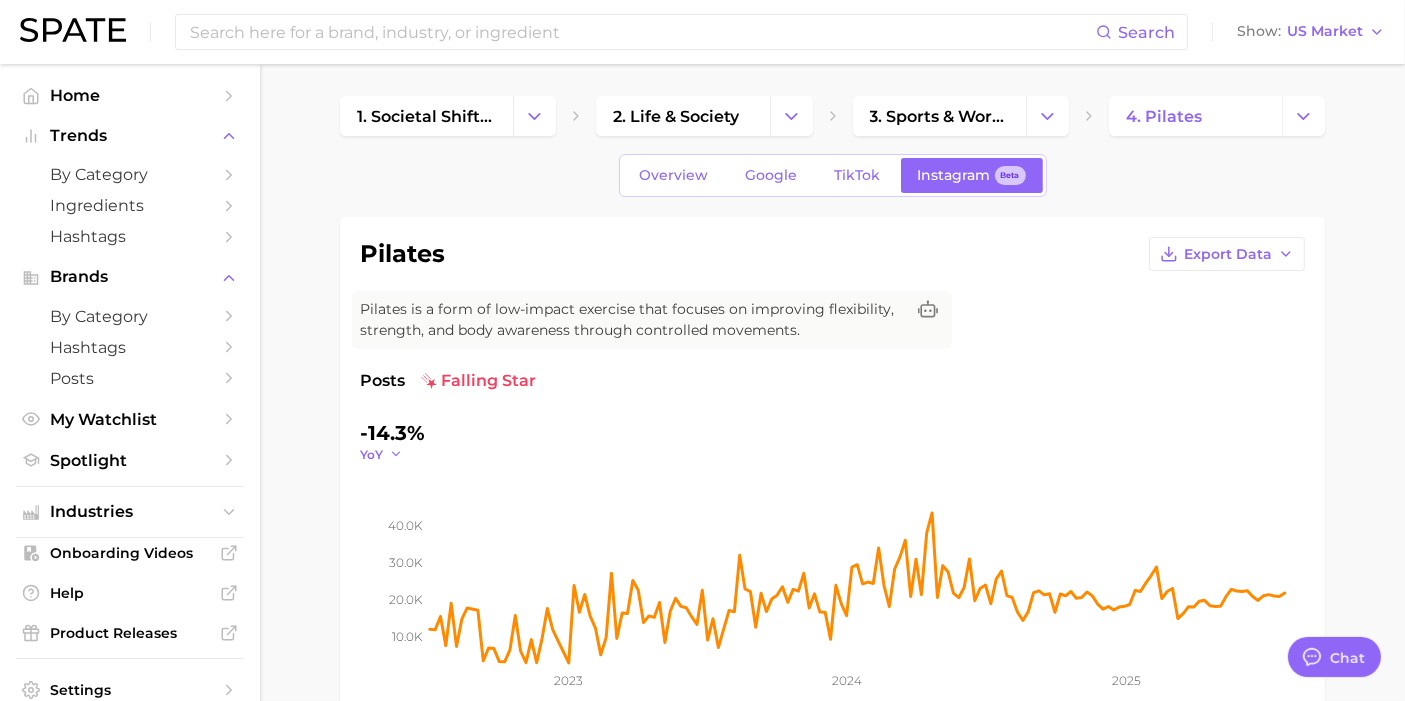 click 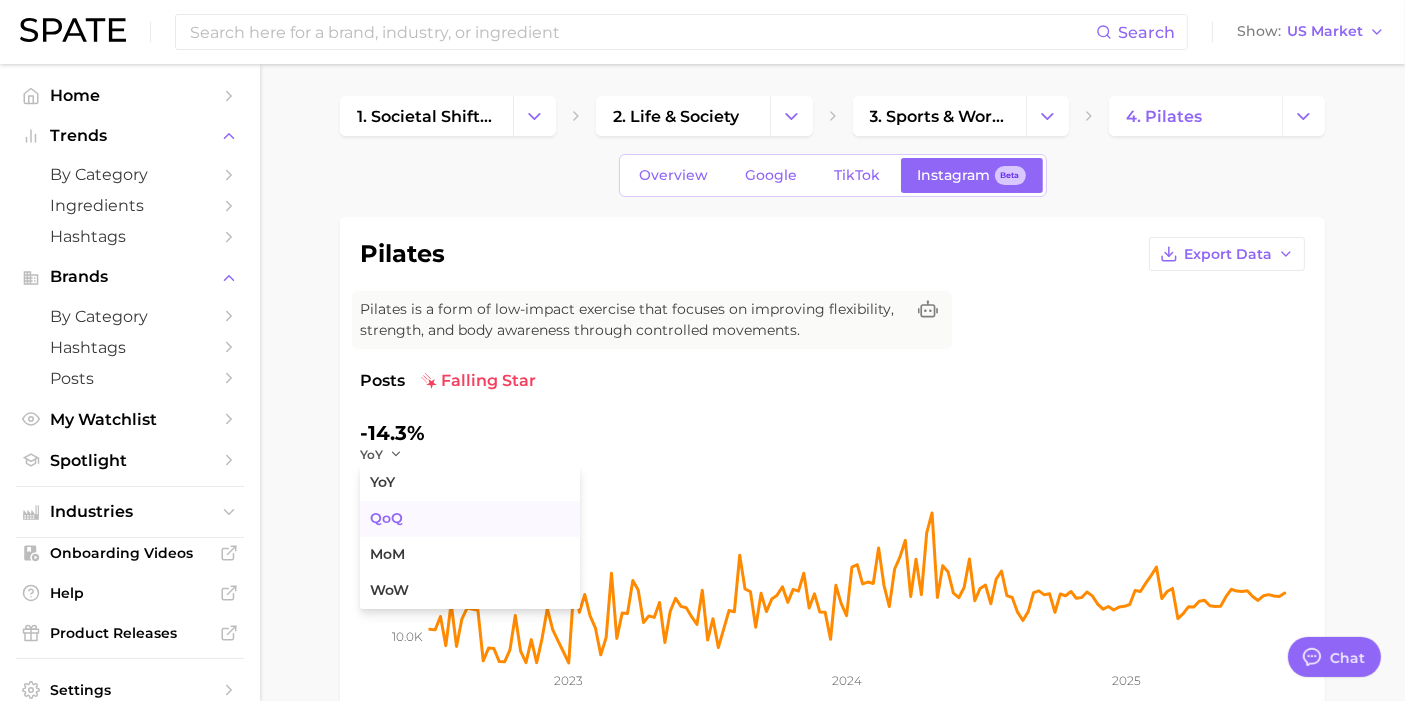 click on "QoQ" at bounding box center (470, 519) 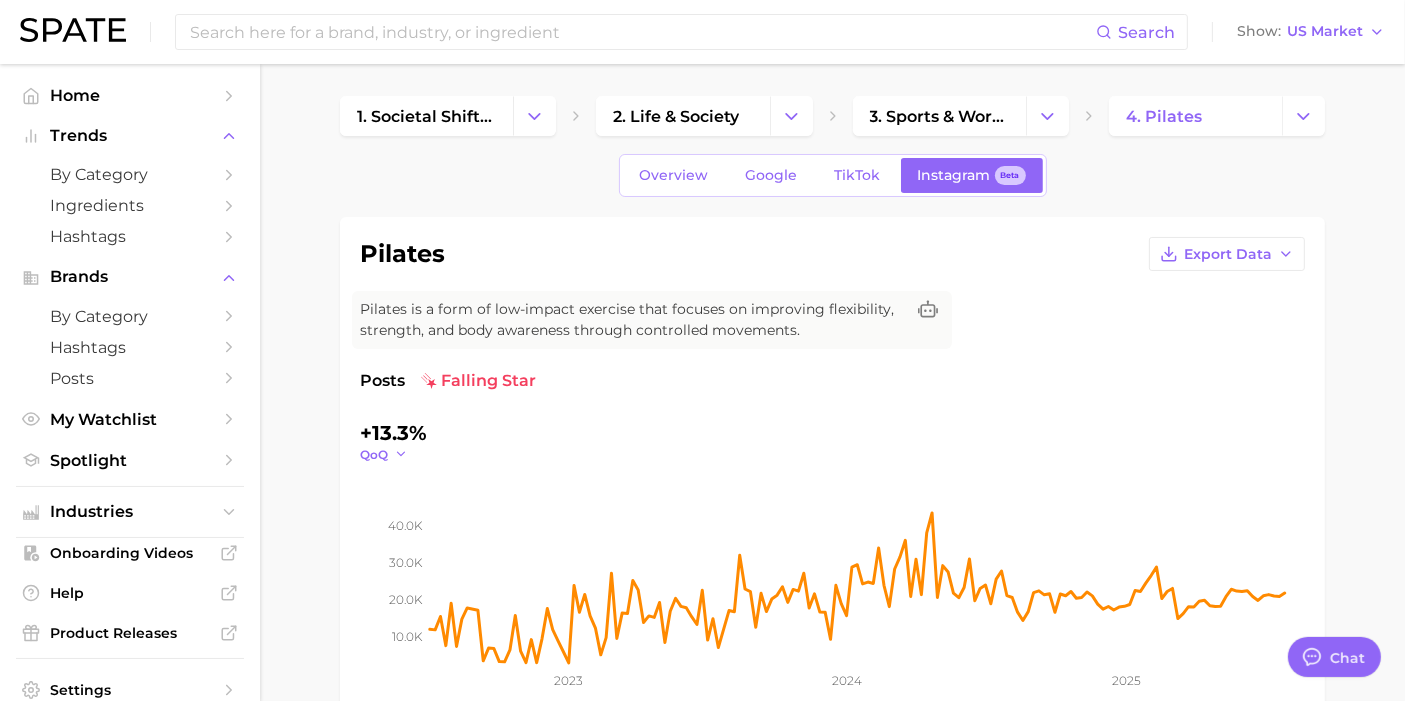 click 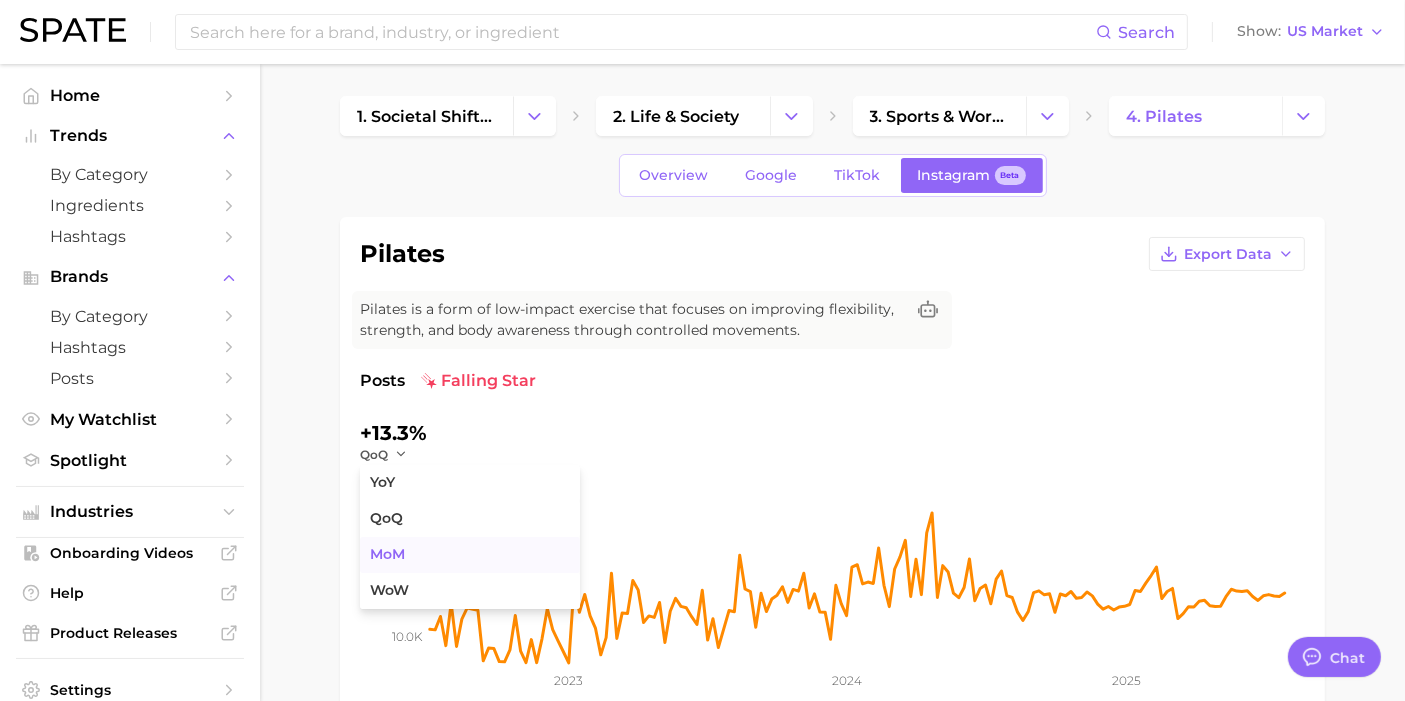 click on "MoM" at bounding box center (470, 555) 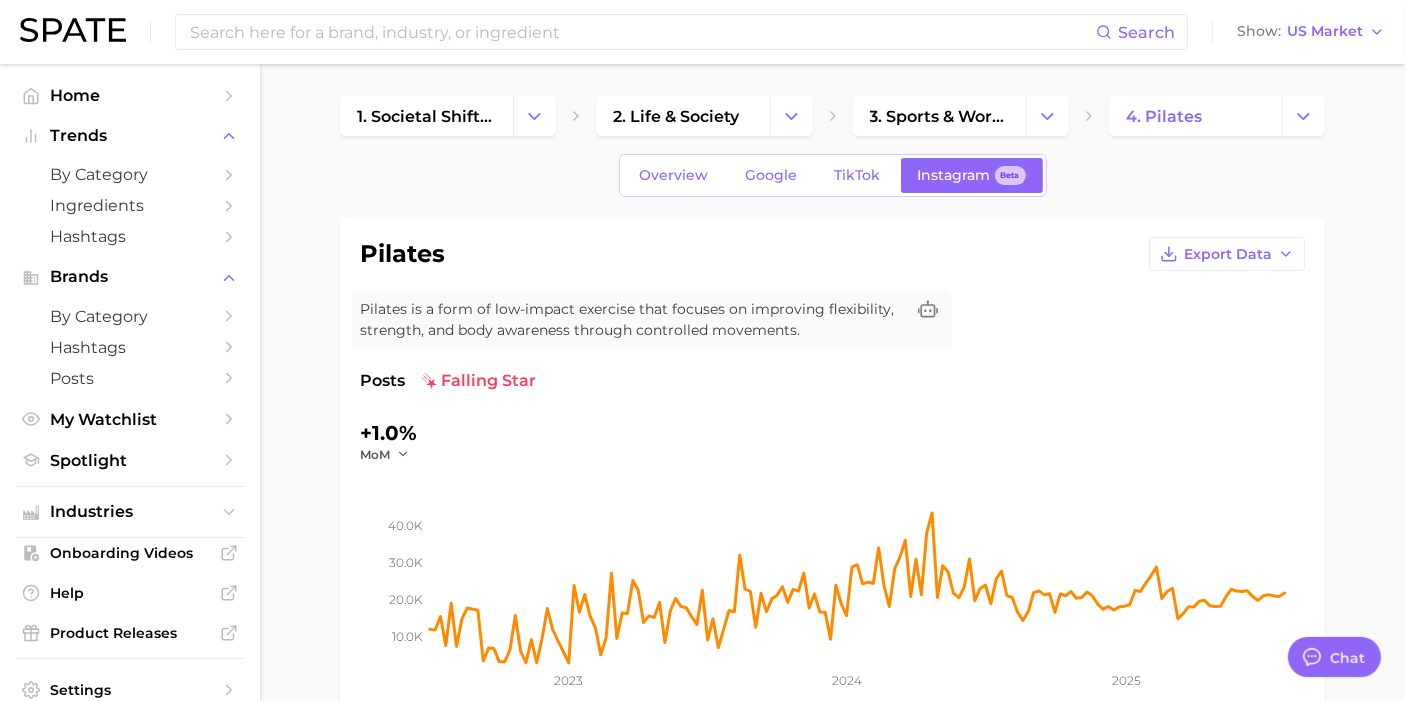 click on "10.0k 20.0k 30.0k 40.0k 2023 2024 2025" 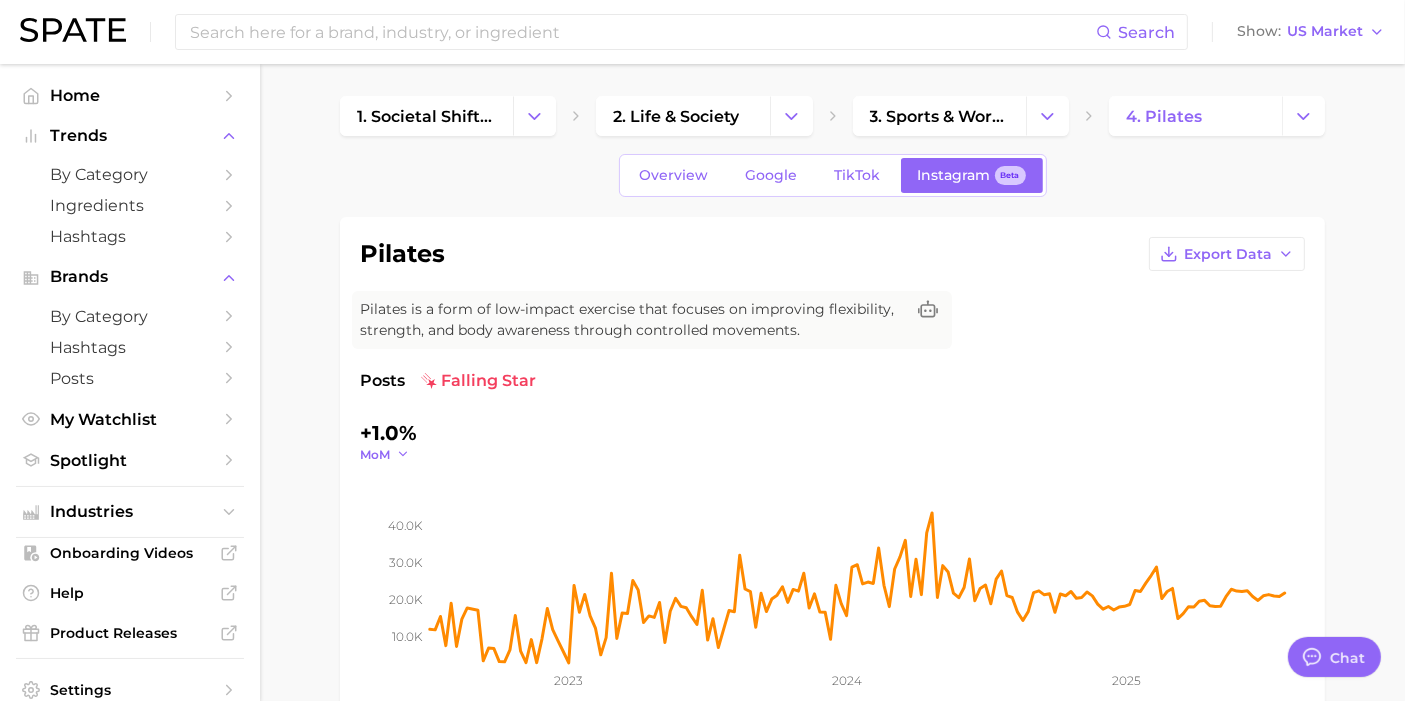 click on "MoM" at bounding box center (385, 454) 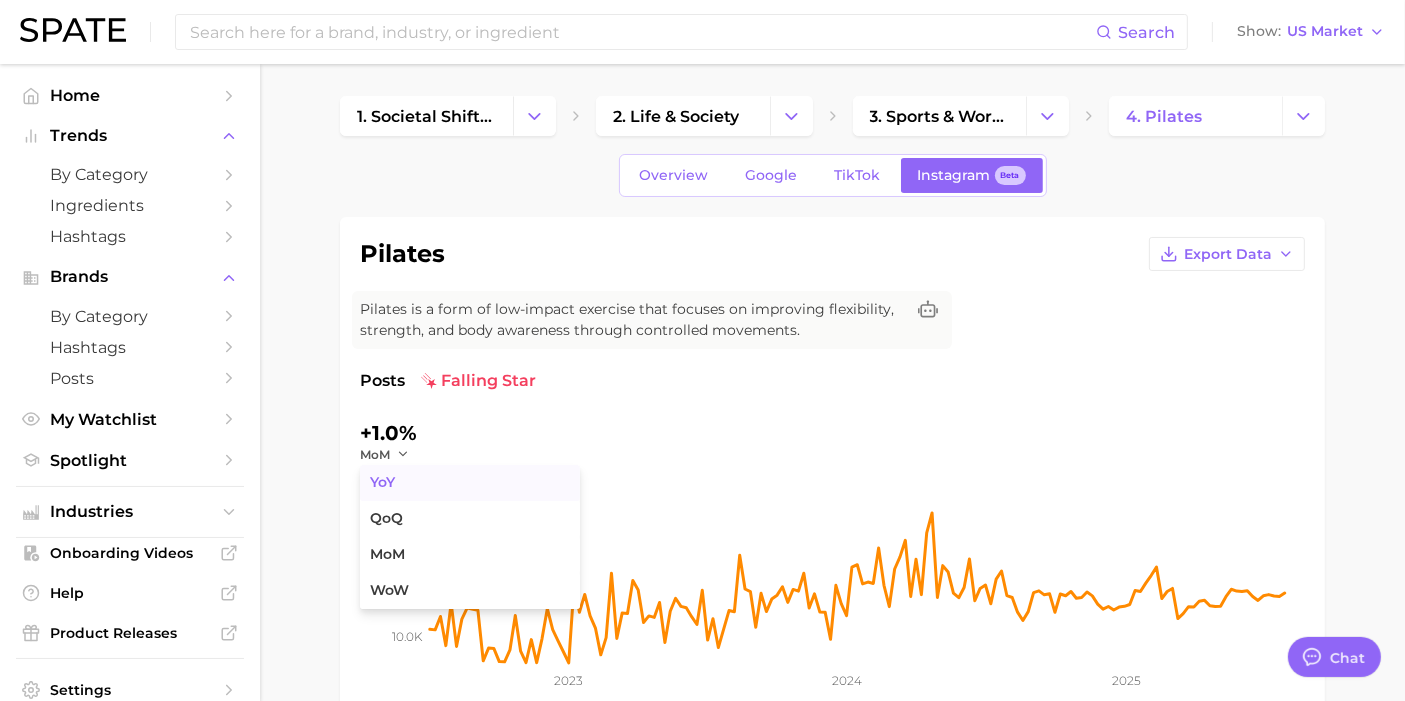 click on "YoY" at bounding box center [470, 483] 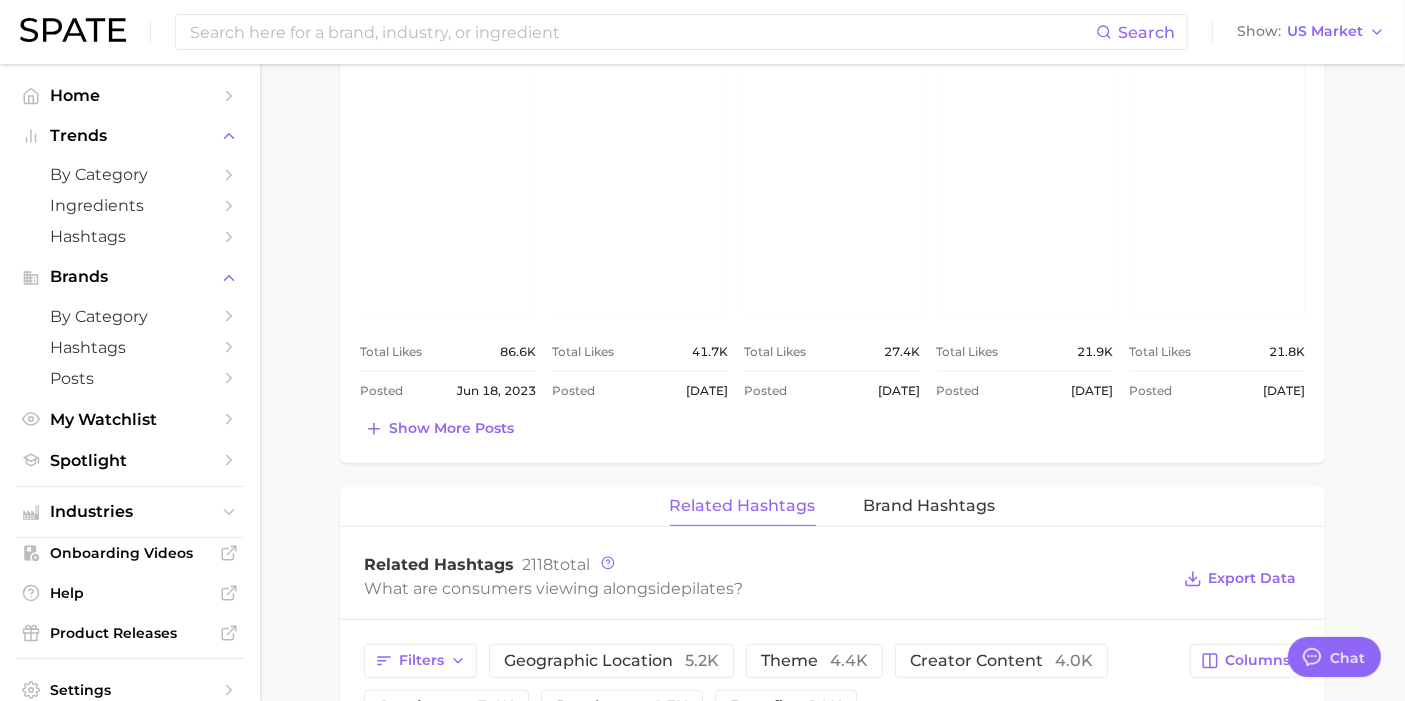 scroll, scrollTop: 1444, scrollLeft: 0, axis: vertical 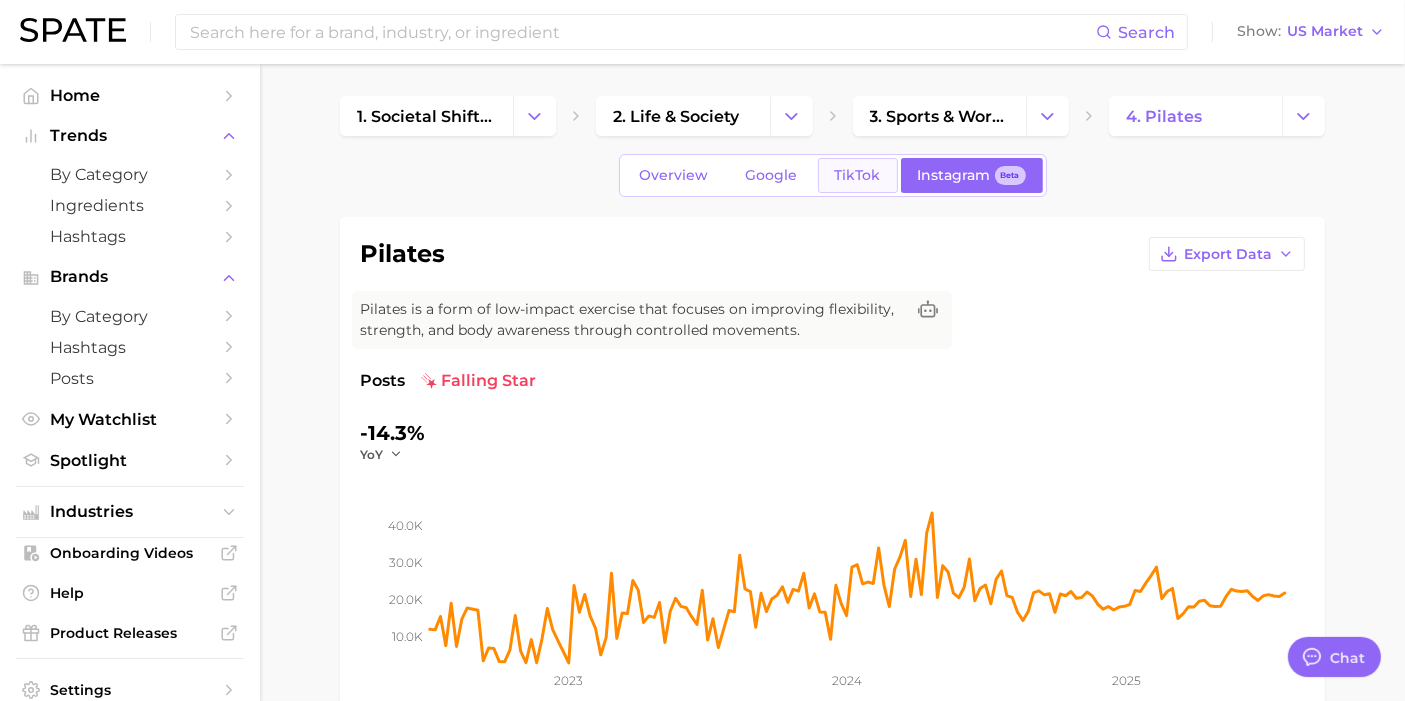 click on "TikTok" at bounding box center (858, 175) 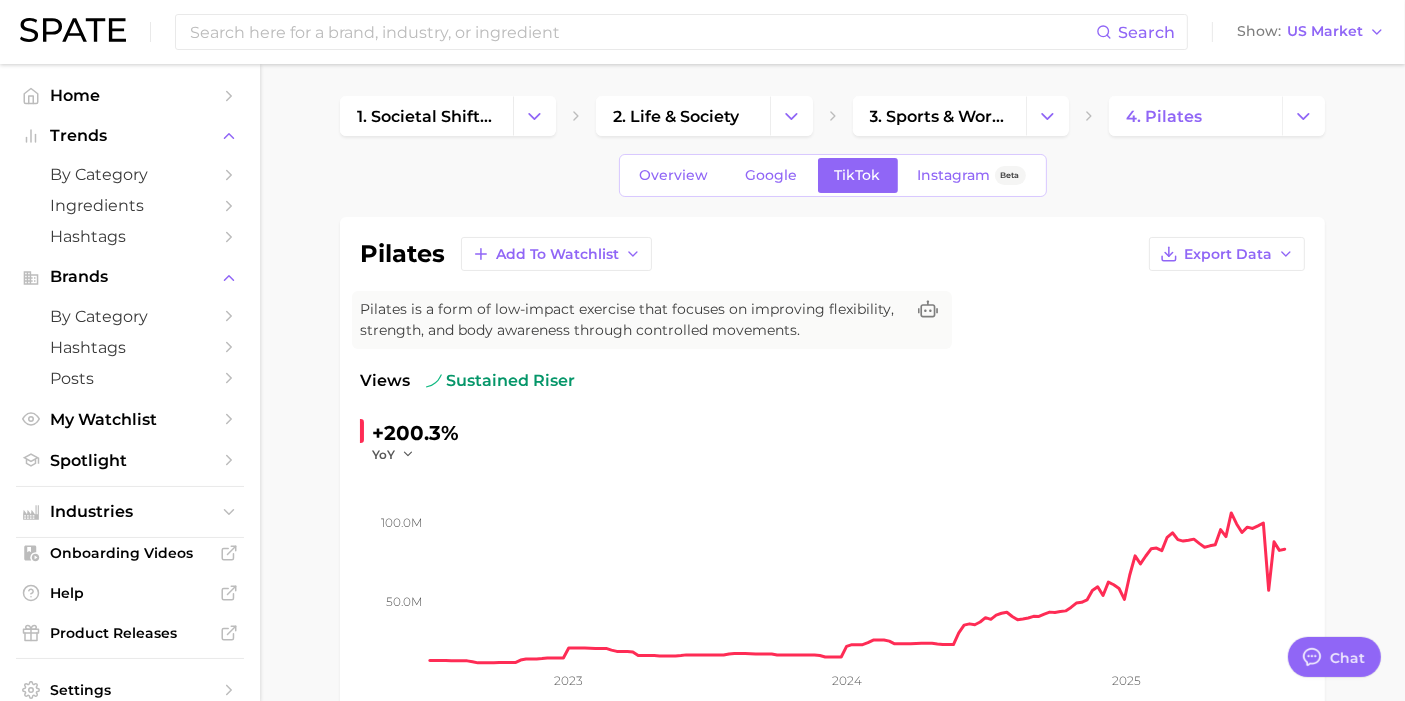 scroll, scrollTop: 0, scrollLeft: 0, axis: both 